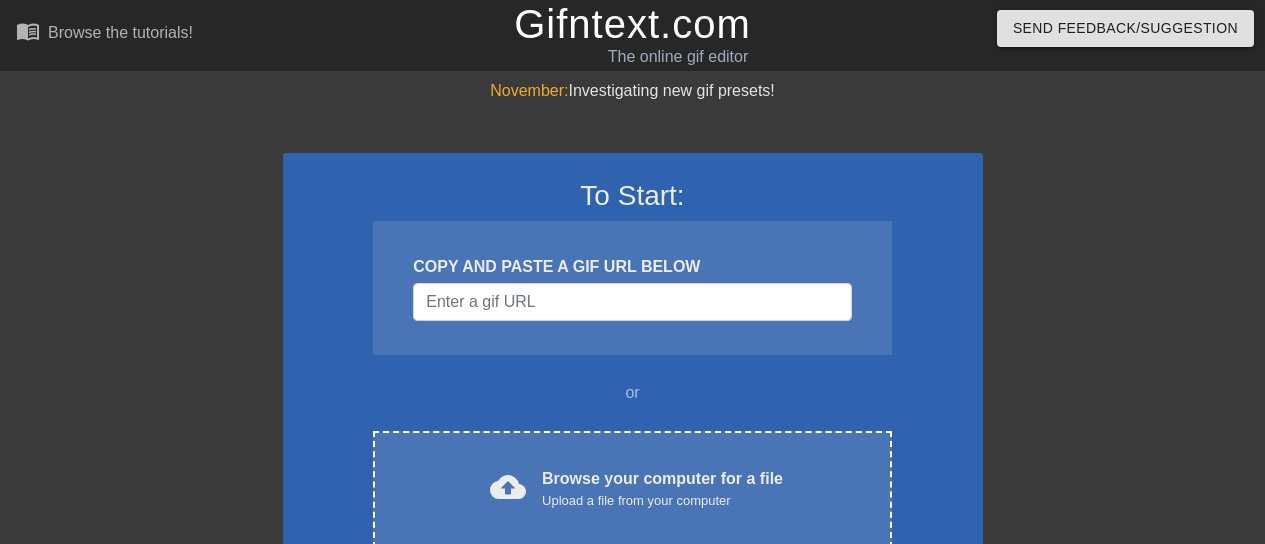 scroll, scrollTop: 0, scrollLeft: 0, axis: both 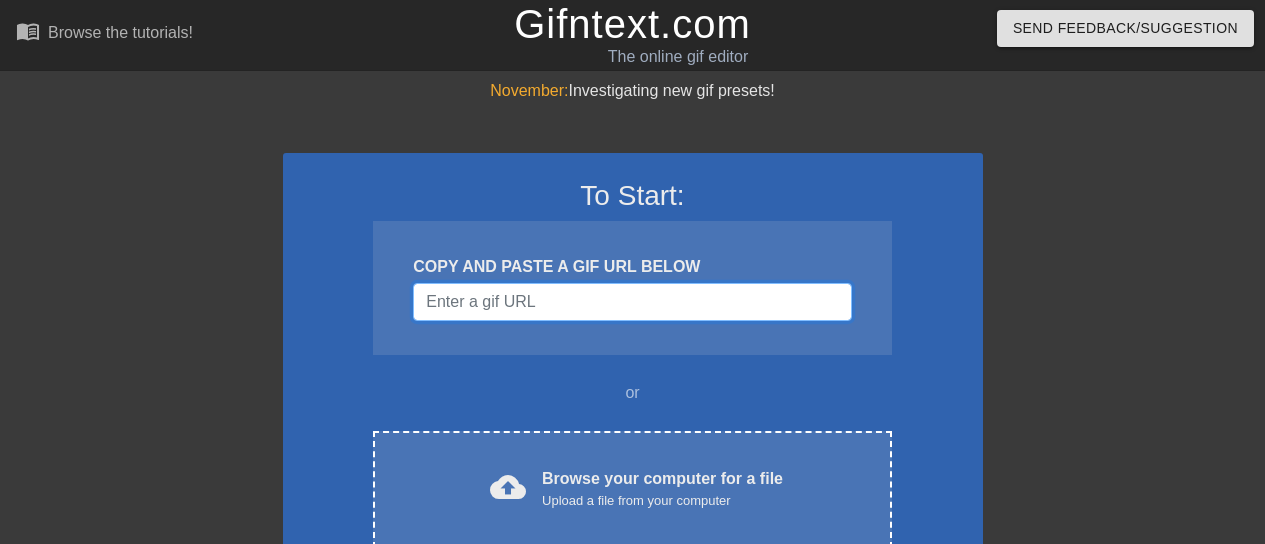 click at bounding box center [632, 302] 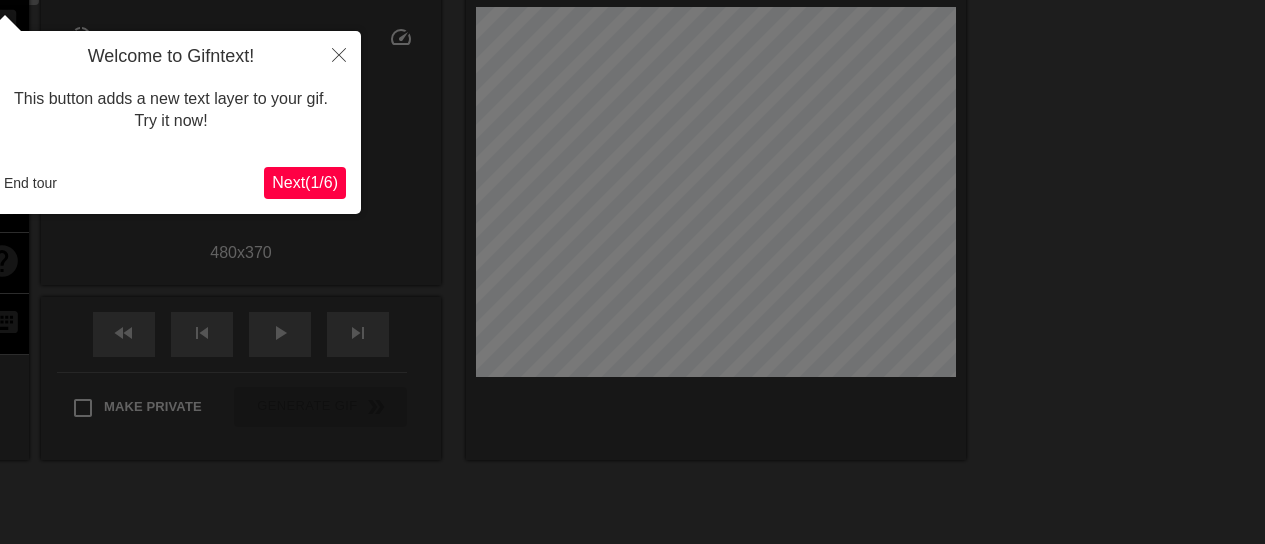scroll, scrollTop: 49, scrollLeft: 0, axis: vertical 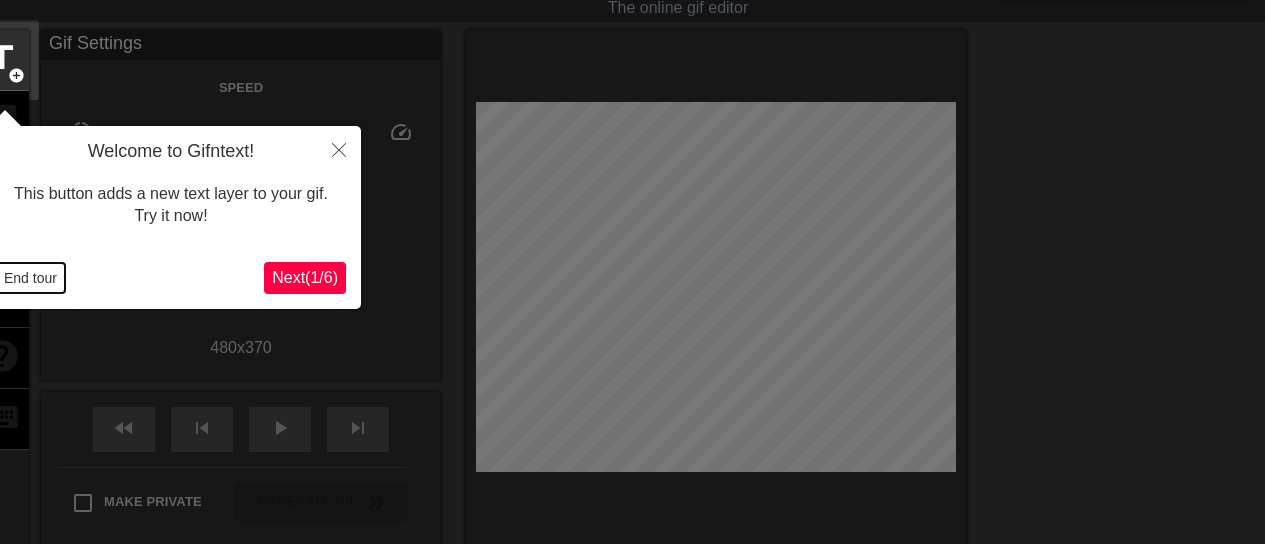 click on "End tour" at bounding box center [30, 278] 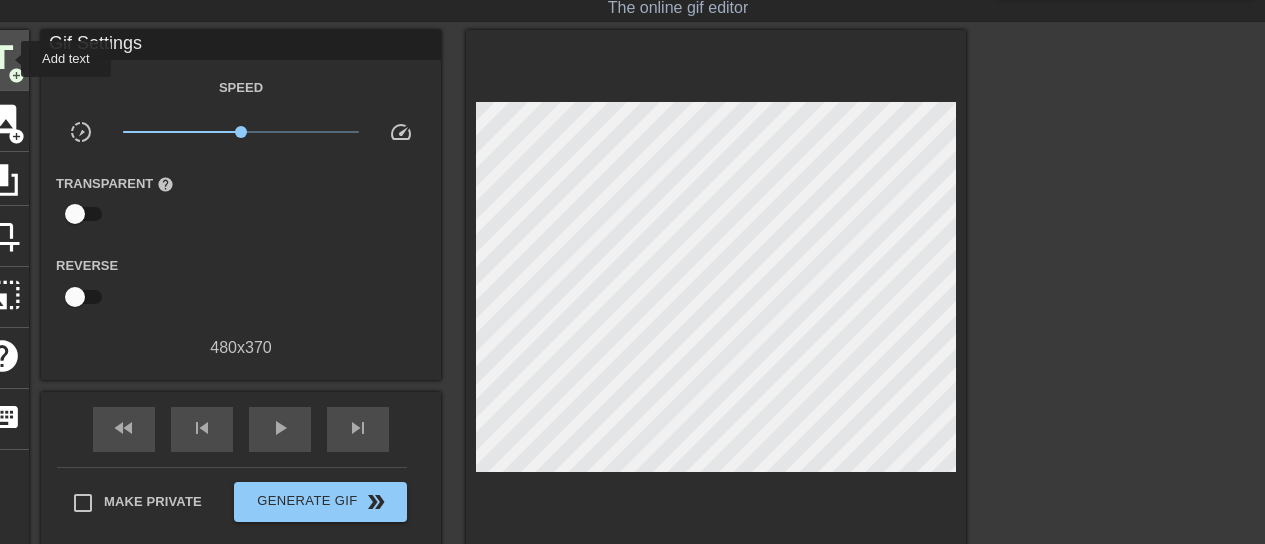 click on "title" at bounding box center [2, 58] 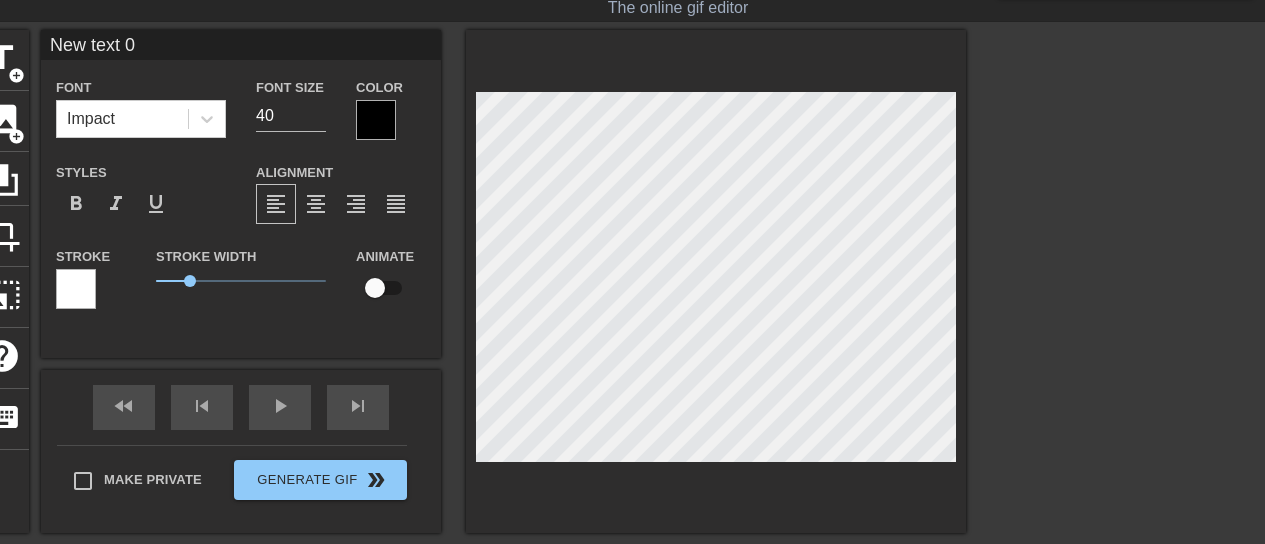 scroll, scrollTop: 3, scrollLeft: 2, axis: both 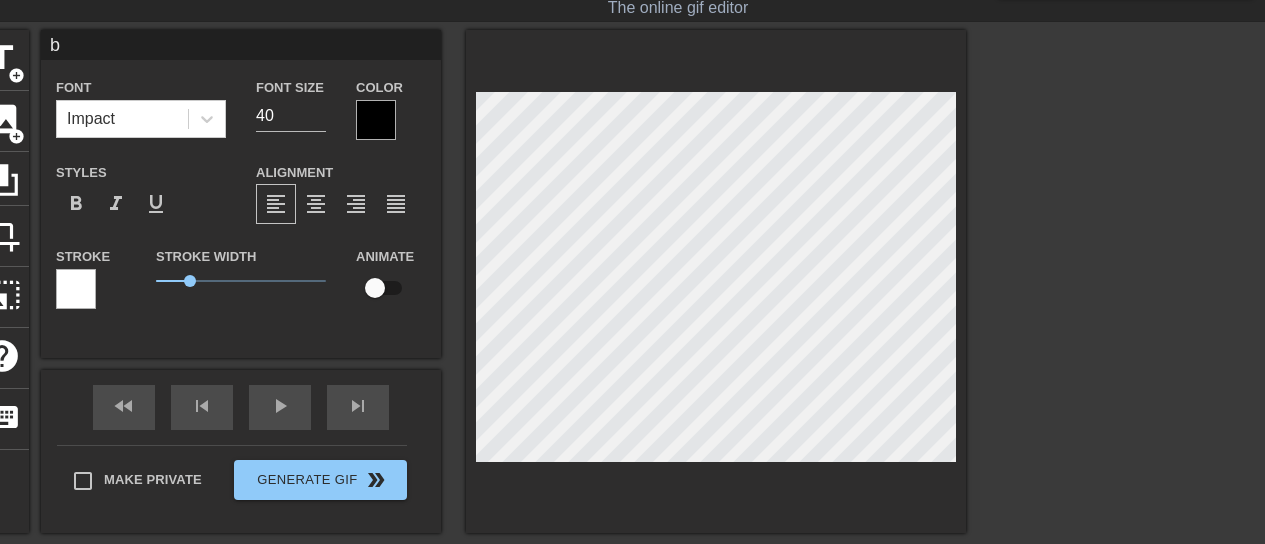 type 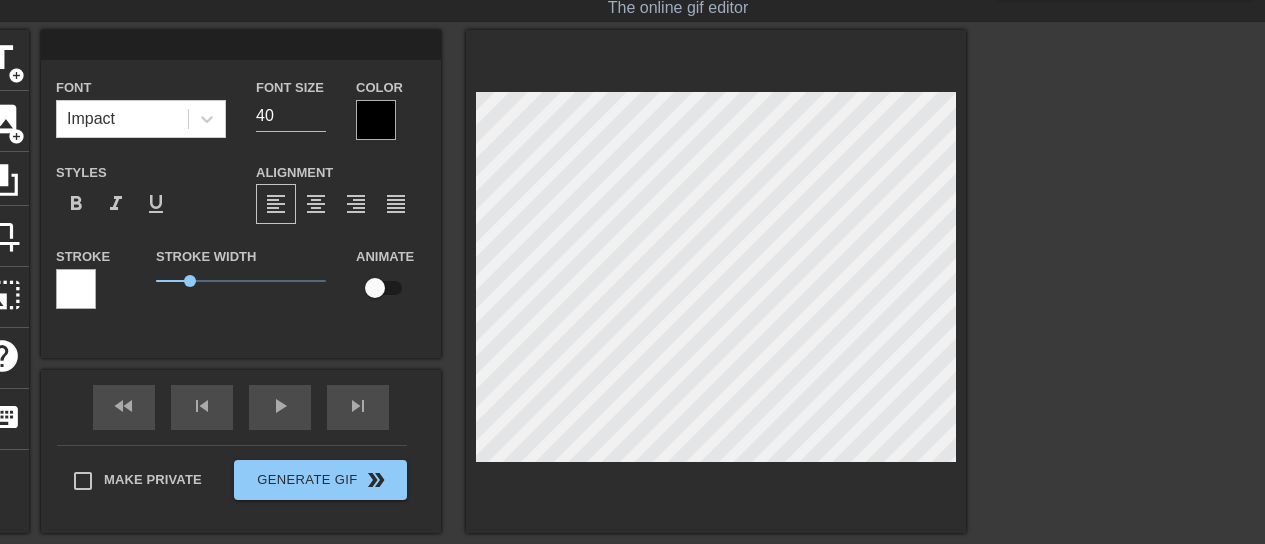 type on "B" 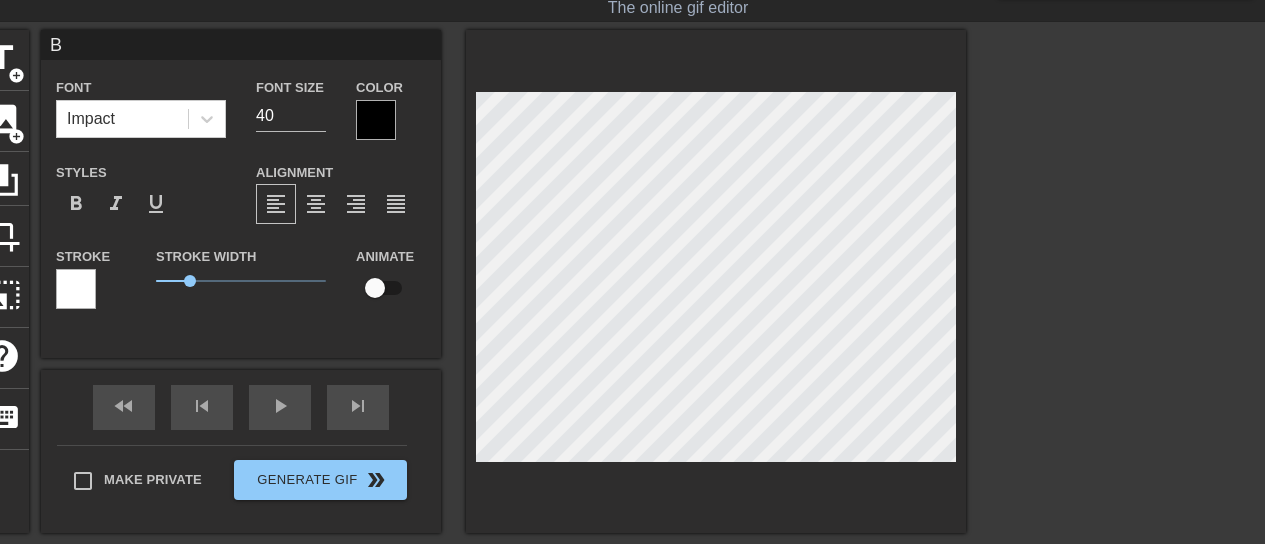 type on "Ba" 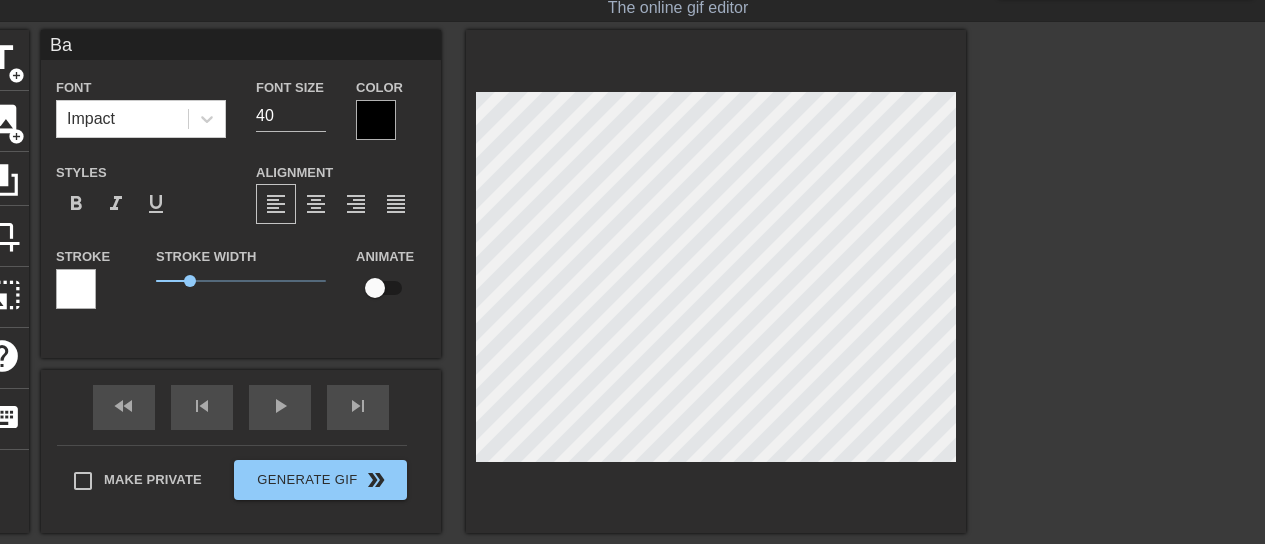type on "Bai" 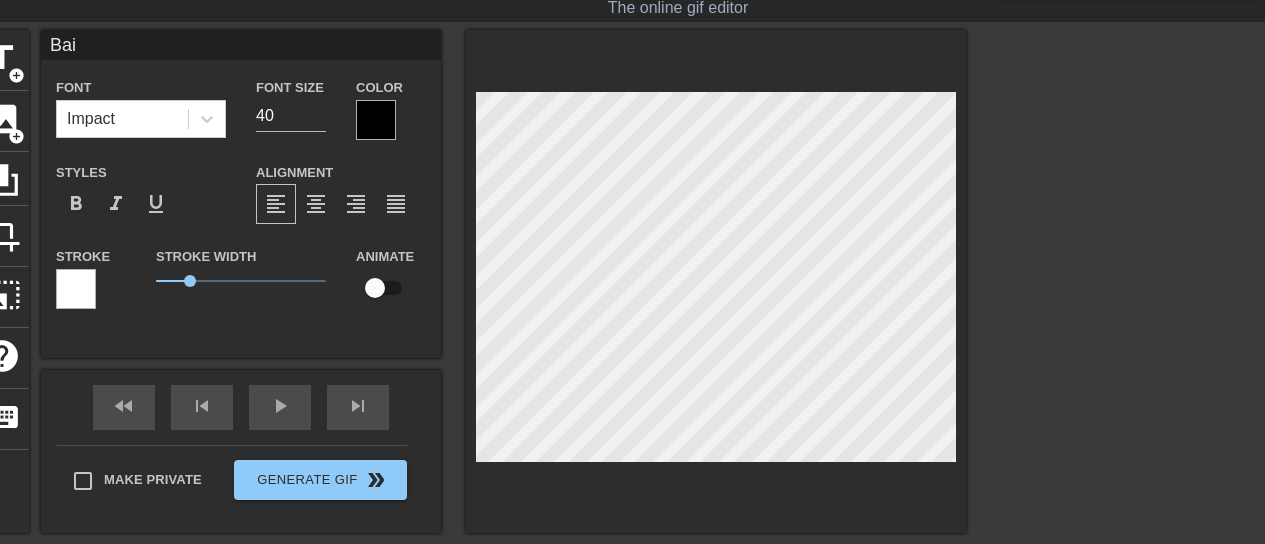type on "Bail" 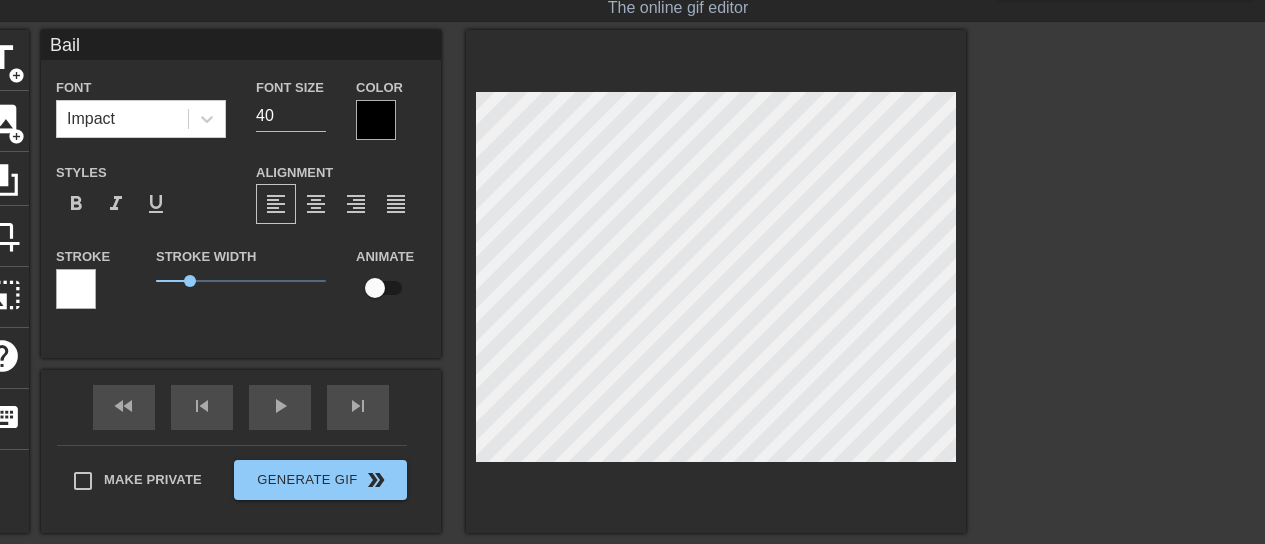 type on "Baile" 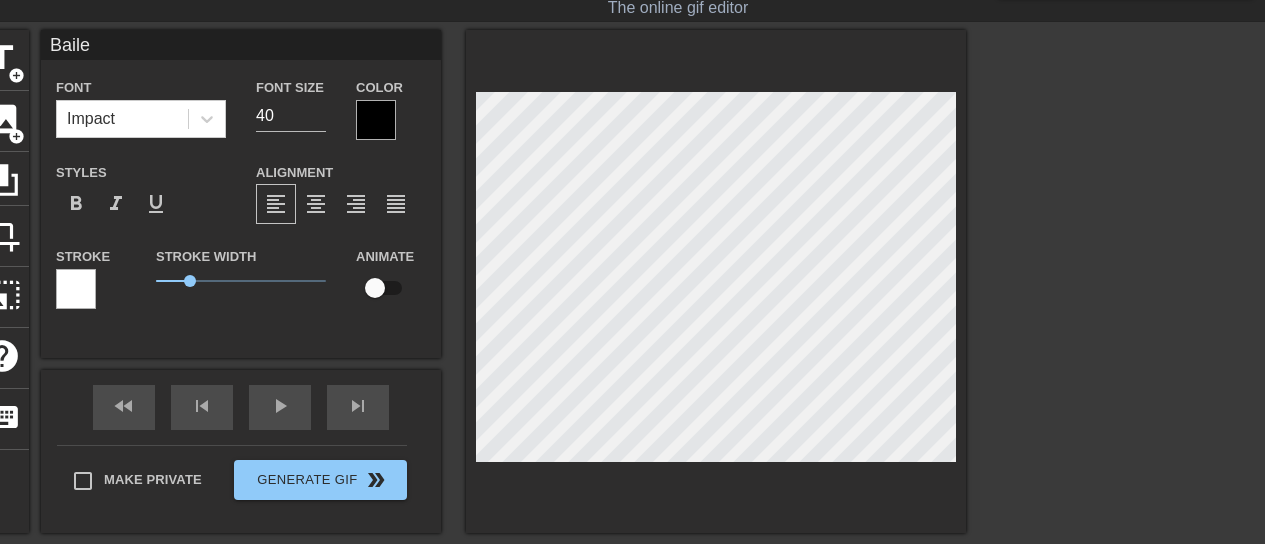 scroll, scrollTop: 3, scrollLeft: 3, axis: both 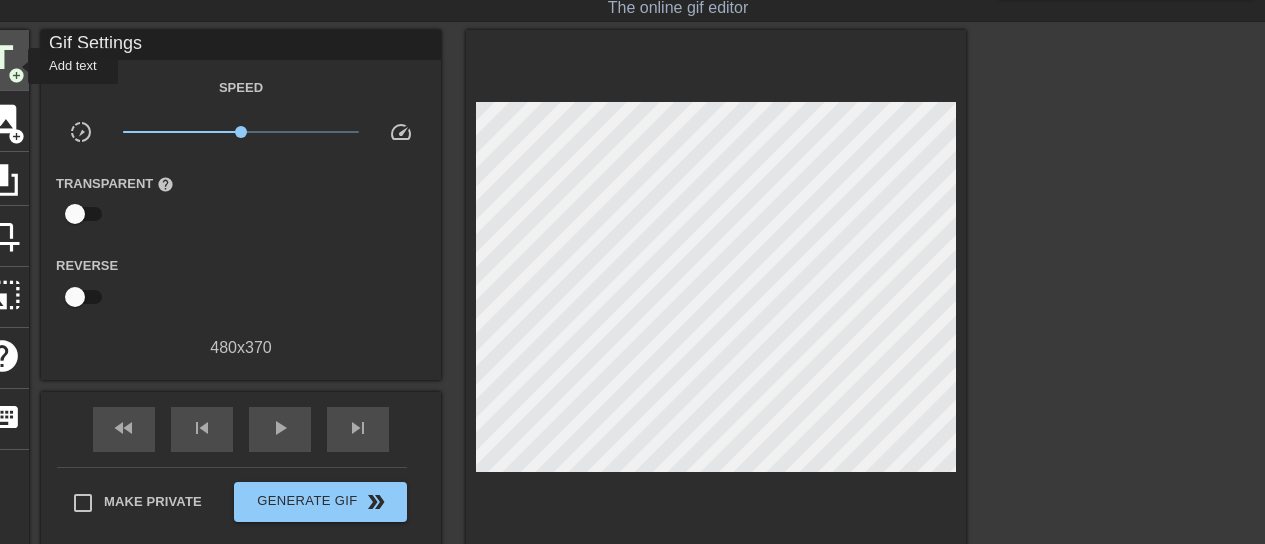click on "add_circle" at bounding box center (16, 75) 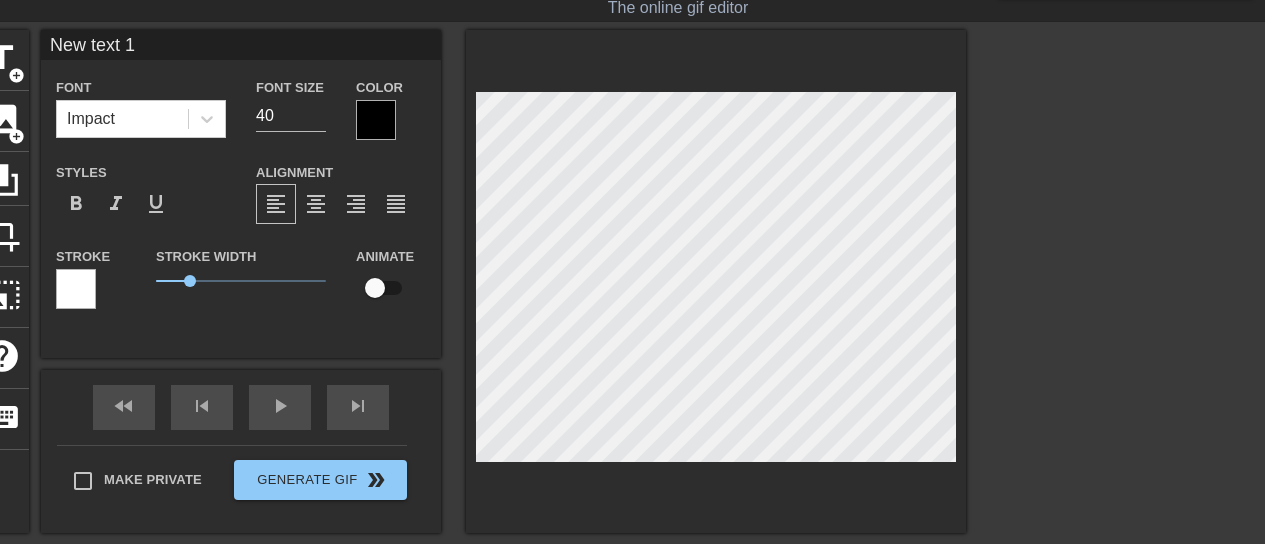 type on "E" 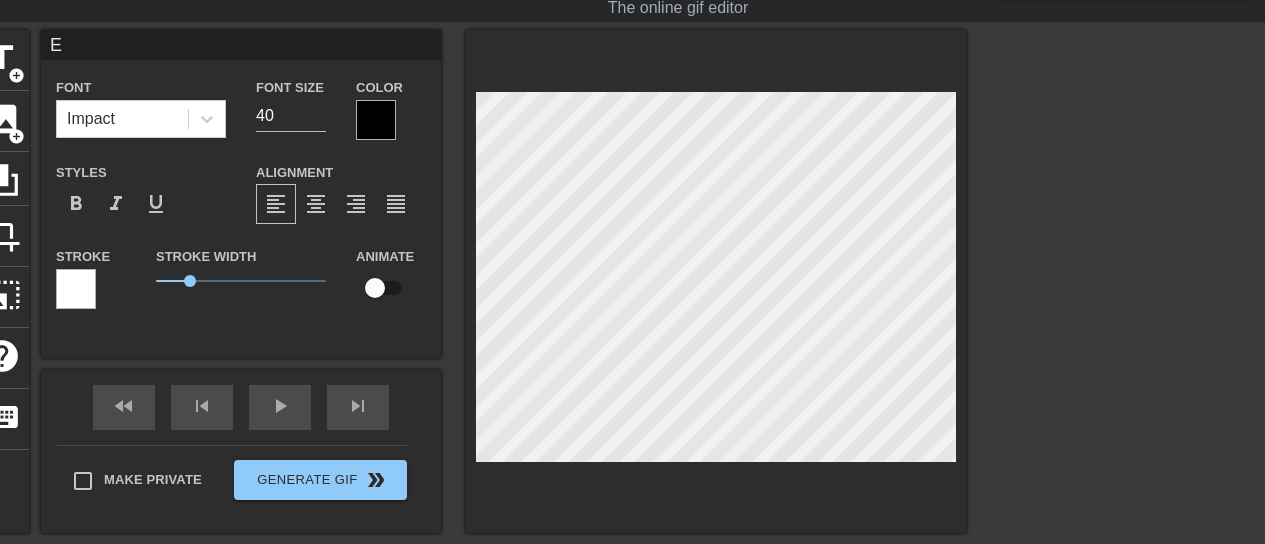 type on "[FIRST]" 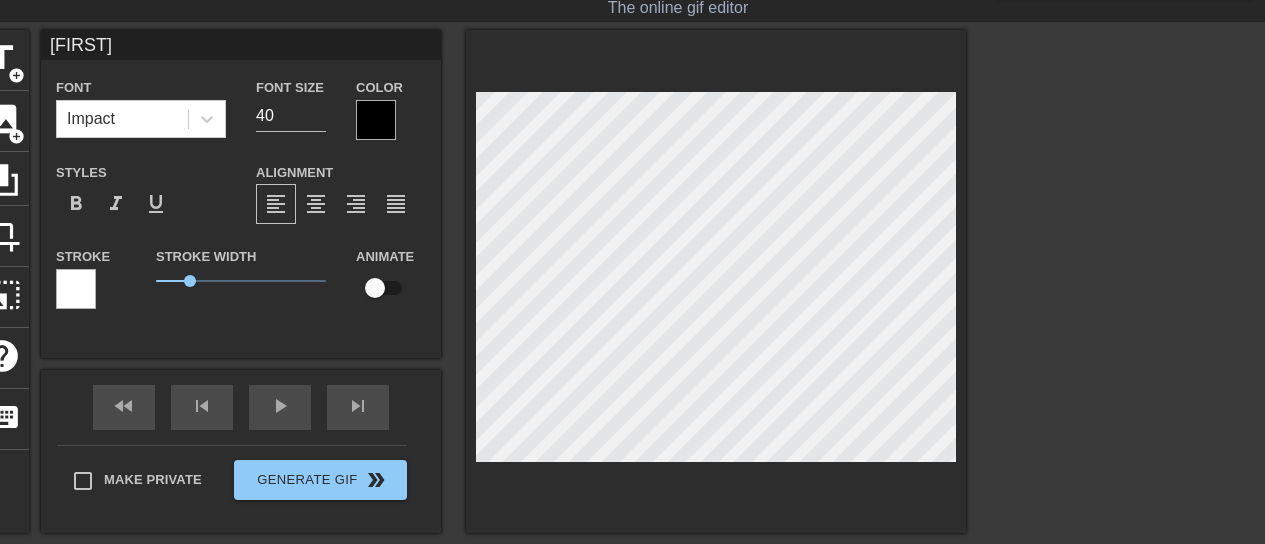 scroll, scrollTop: 3, scrollLeft: 2, axis: both 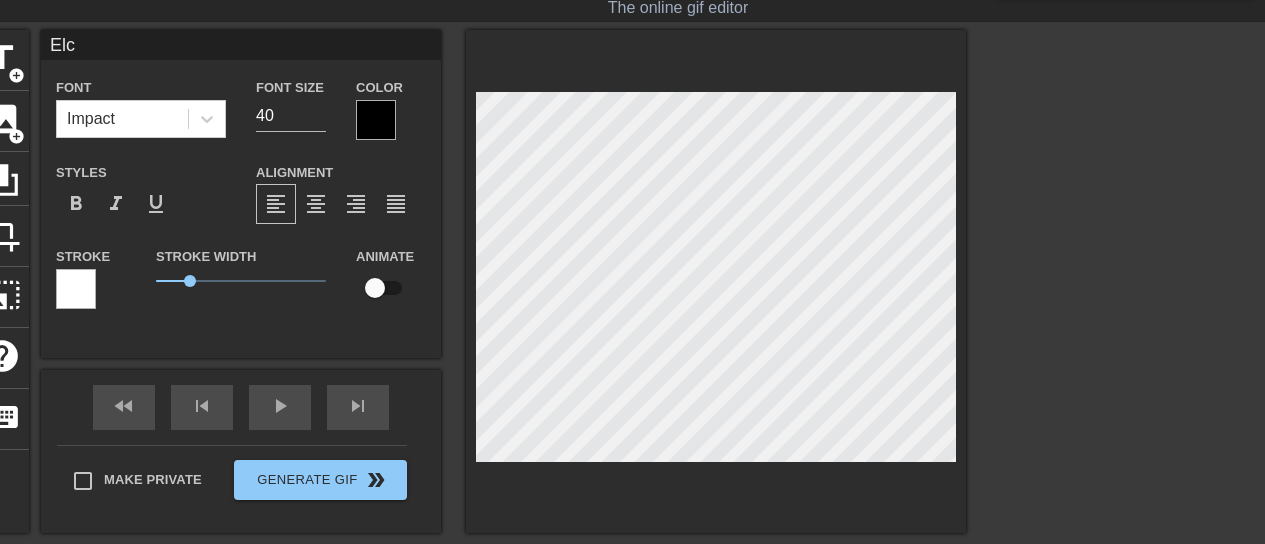 type on "[FIRST]" 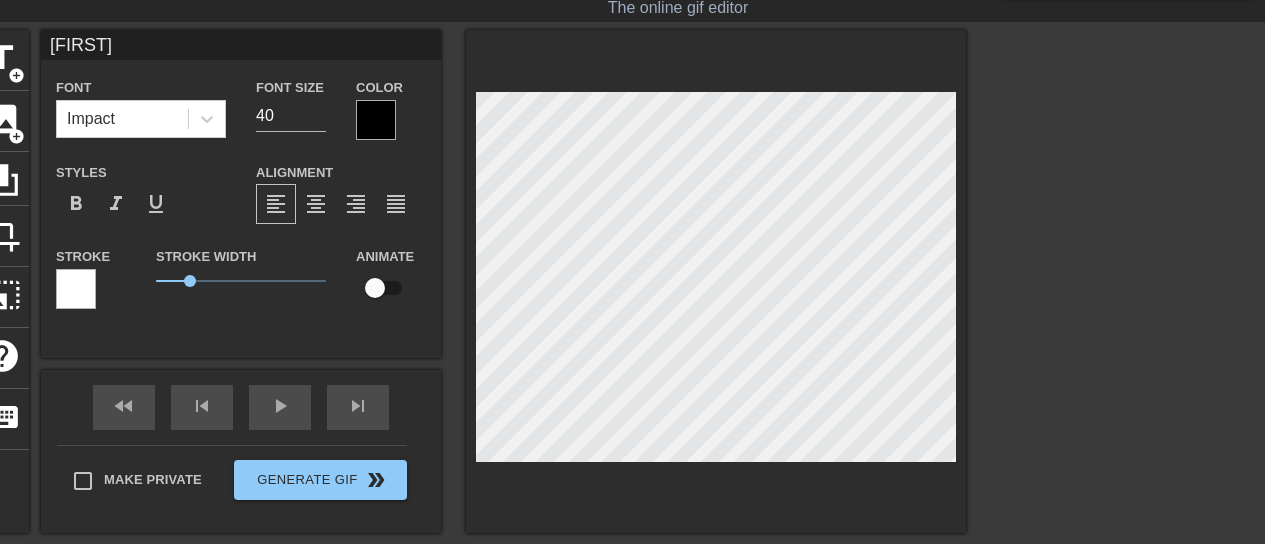 type on "[FIRST]" 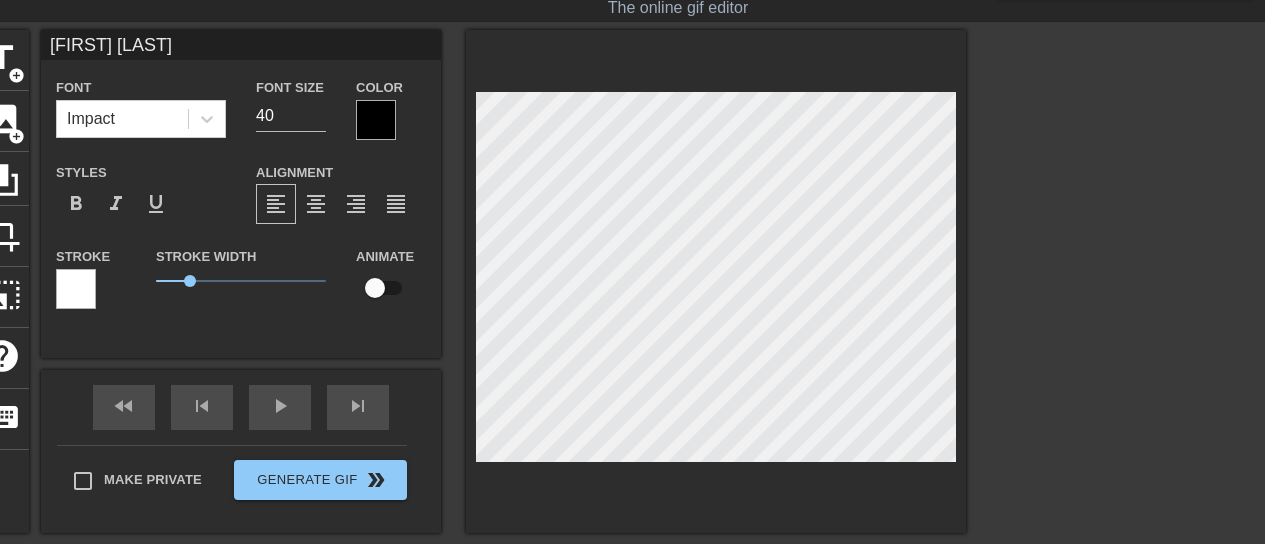 type on "El CH" 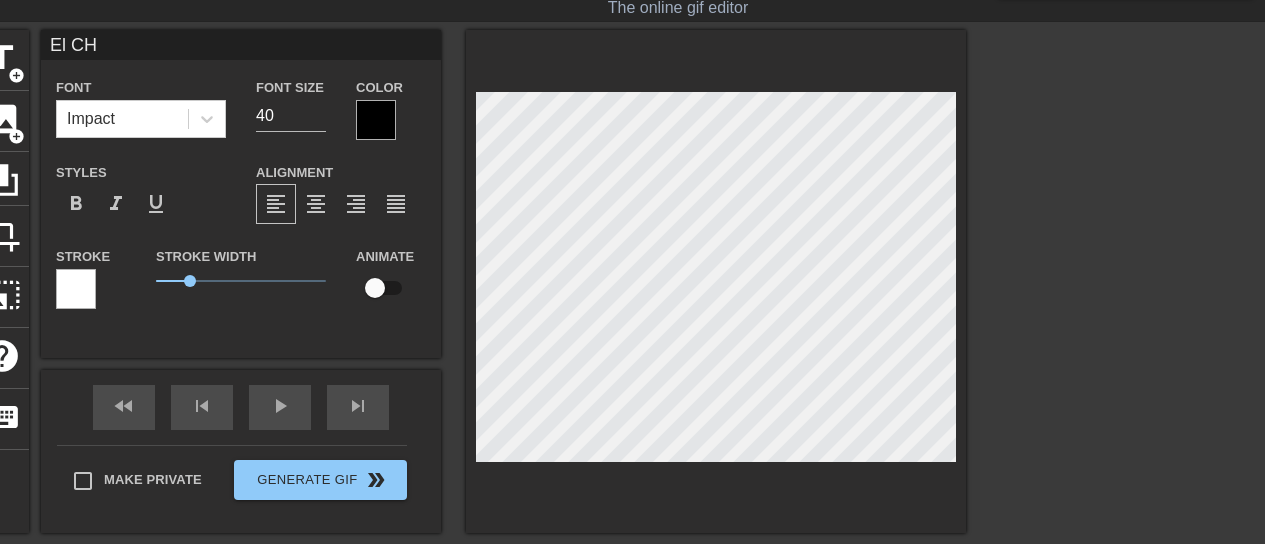 scroll, scrollTop: 3, scrollLeft: 3, axis: both 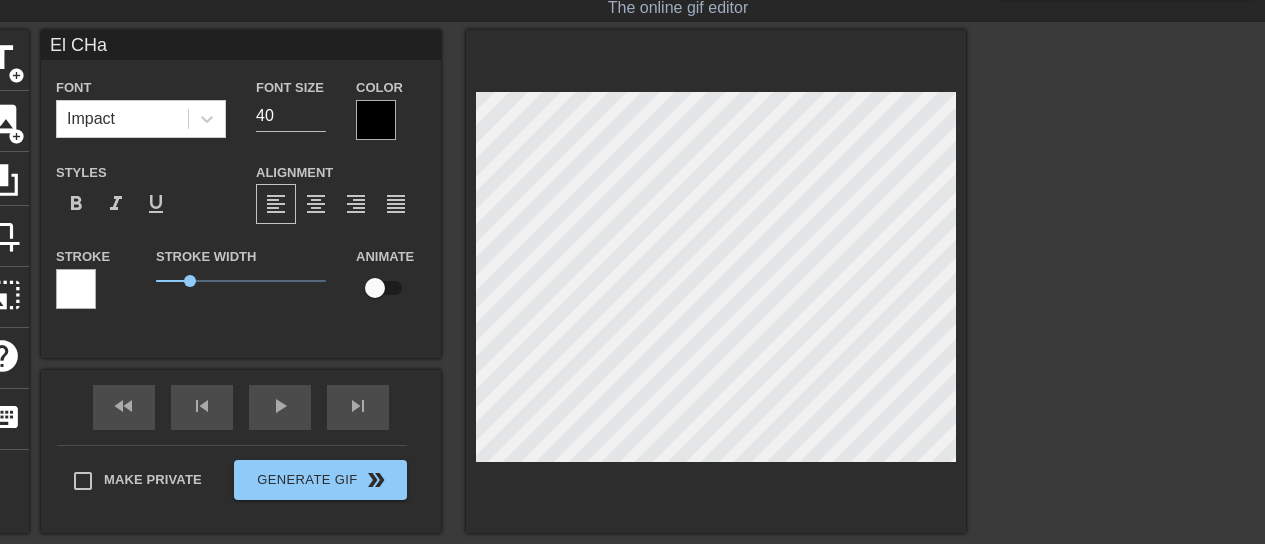 type on "El CH" 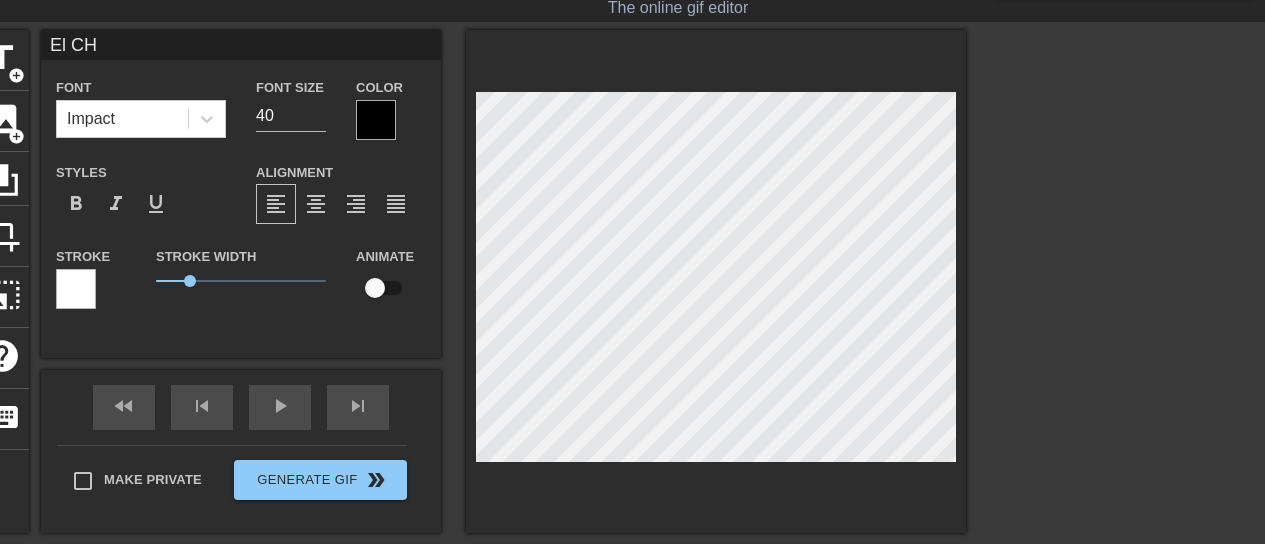 type on "El CH" 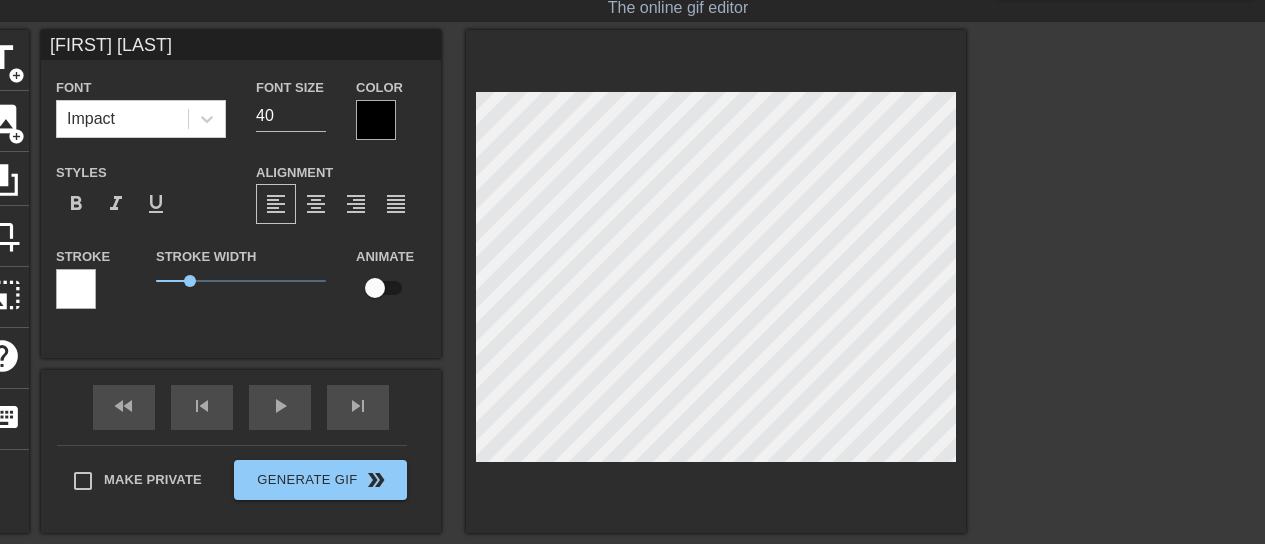 type on "[FIRST] [LAST]" 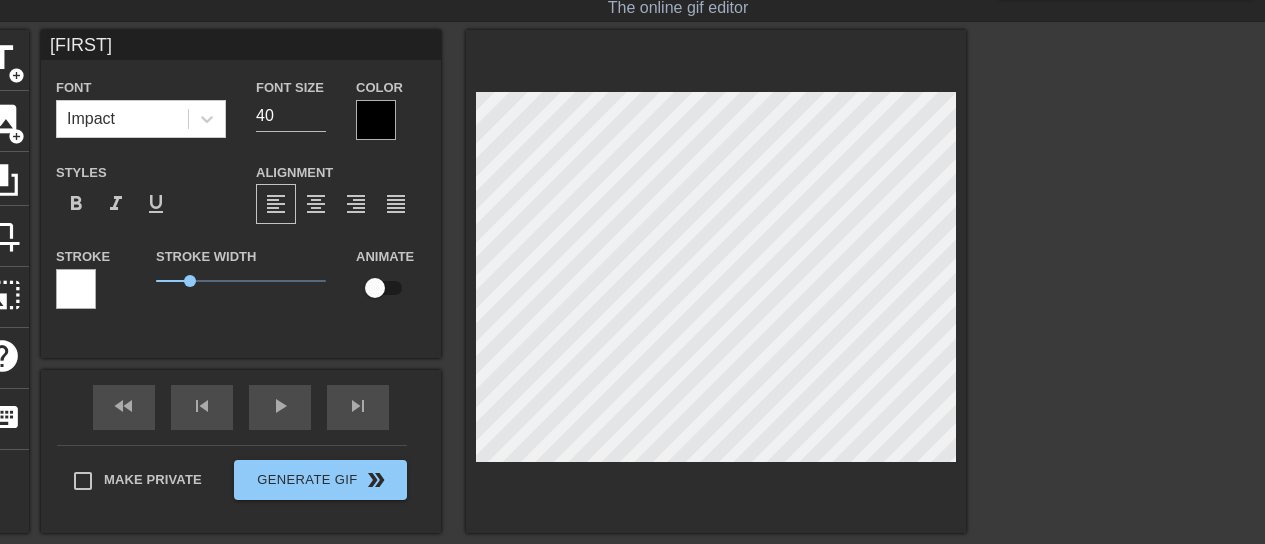 type on "El H" 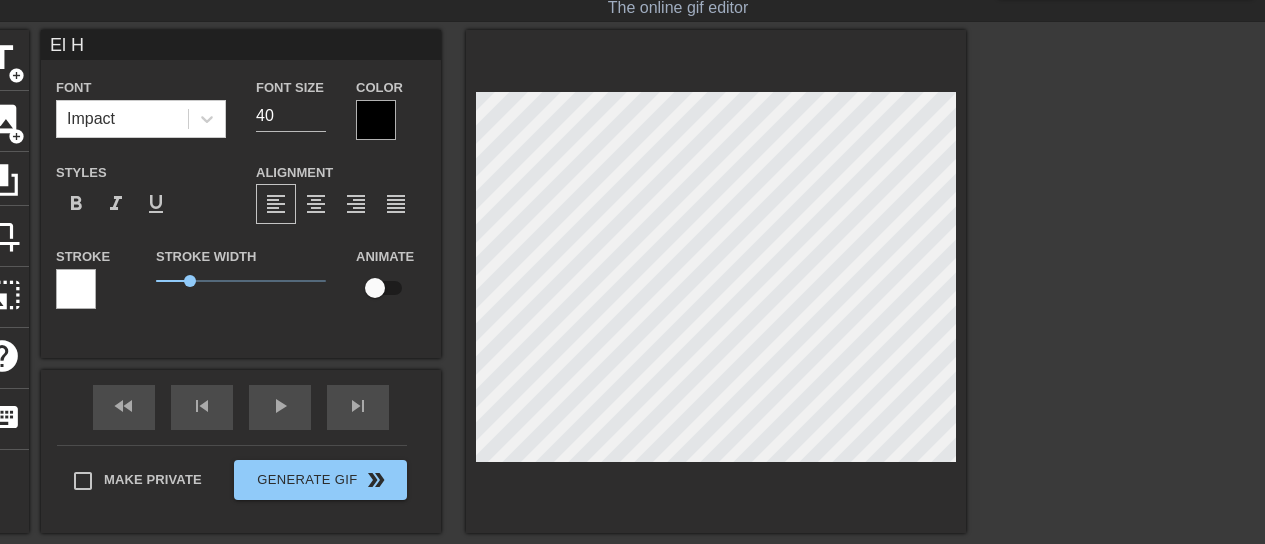 type on "[FIRST] [LAST]" 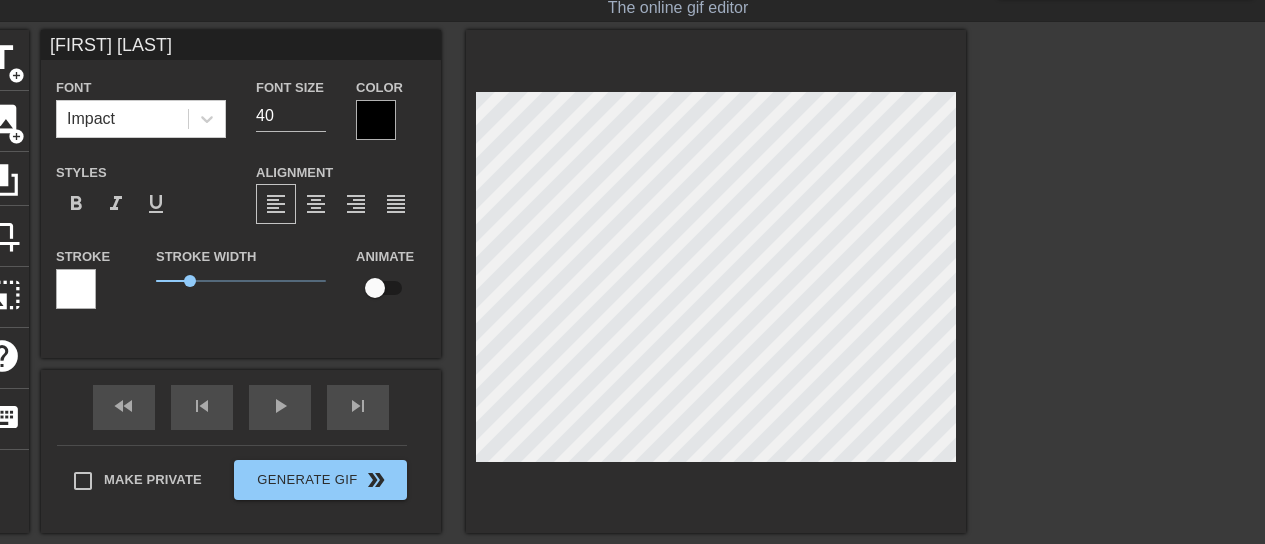 type on "[FIRST] [LAST]" 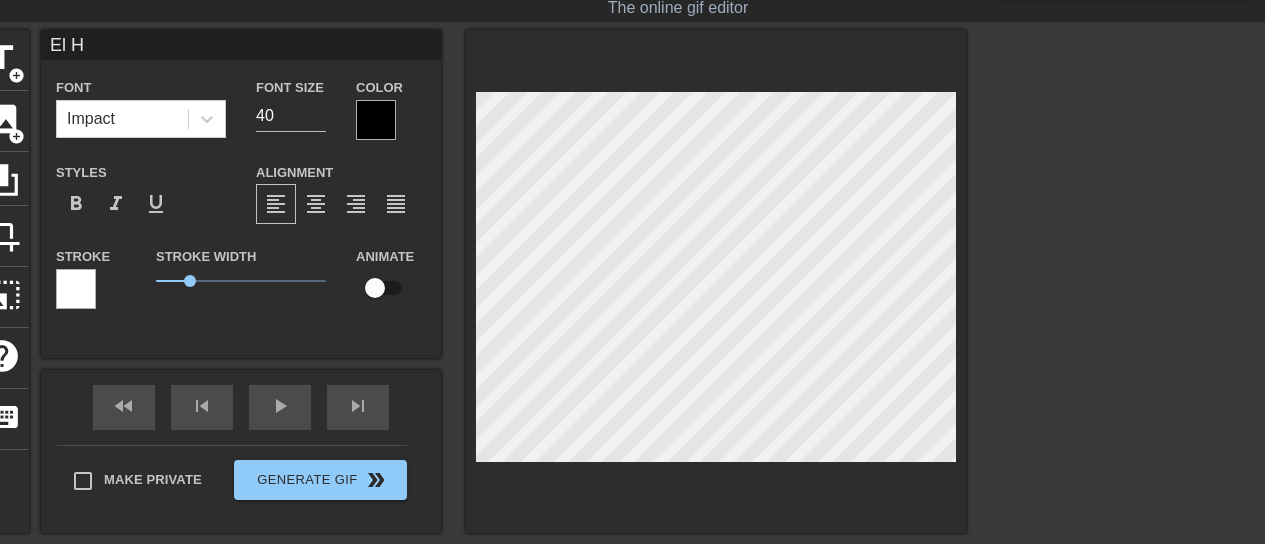 type on "[FIRST]" 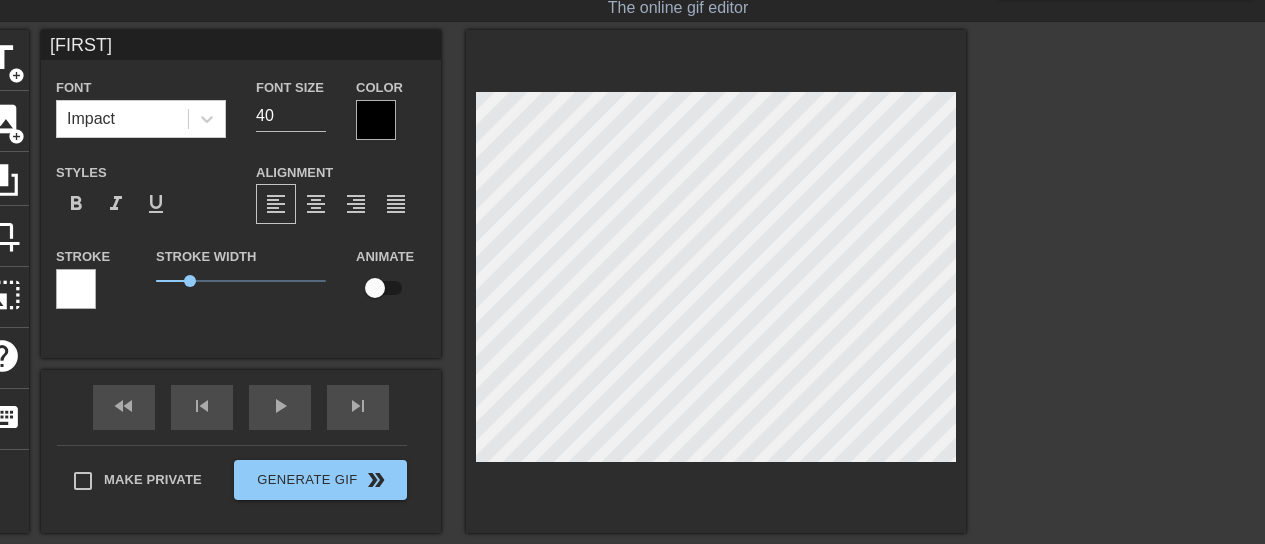 type on "El G" 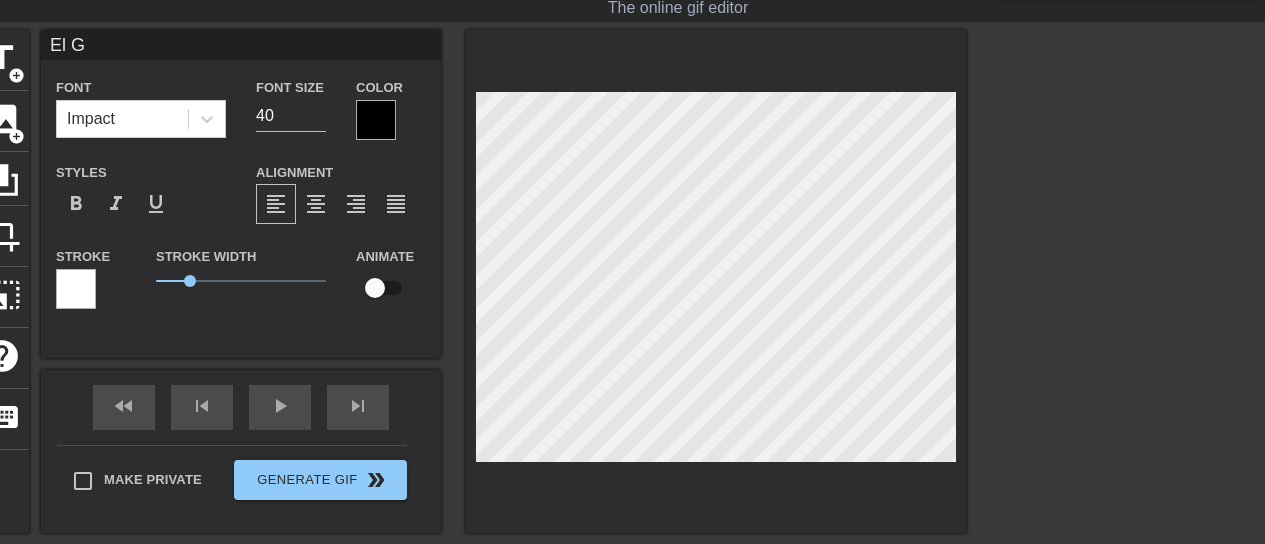 type on "[FIRST] [LAST]" 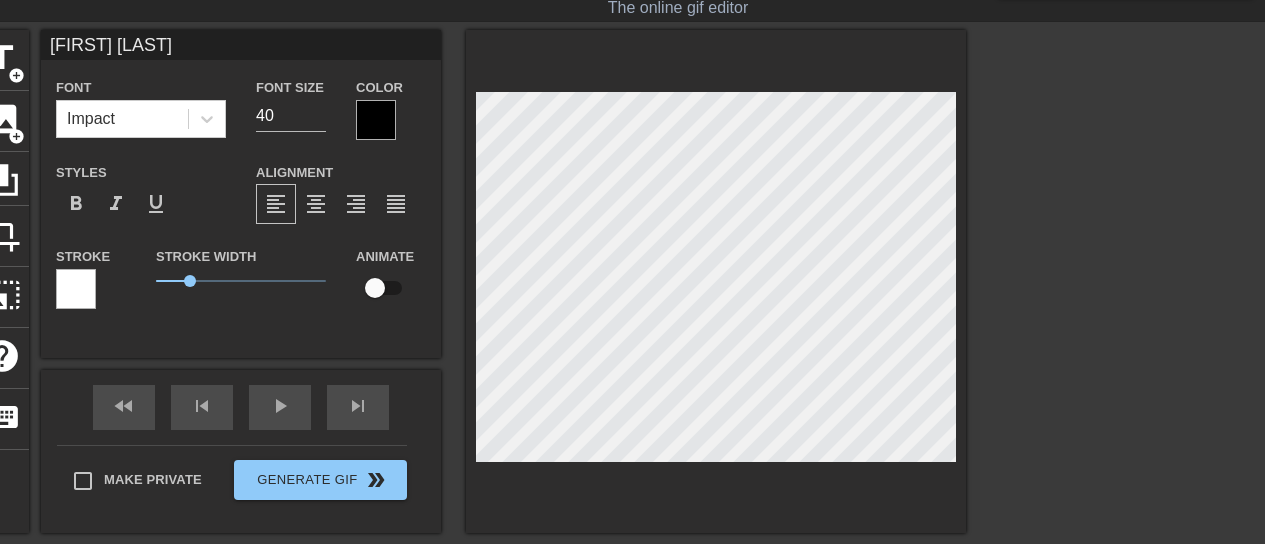 type on "[FIRST] [LAST]" 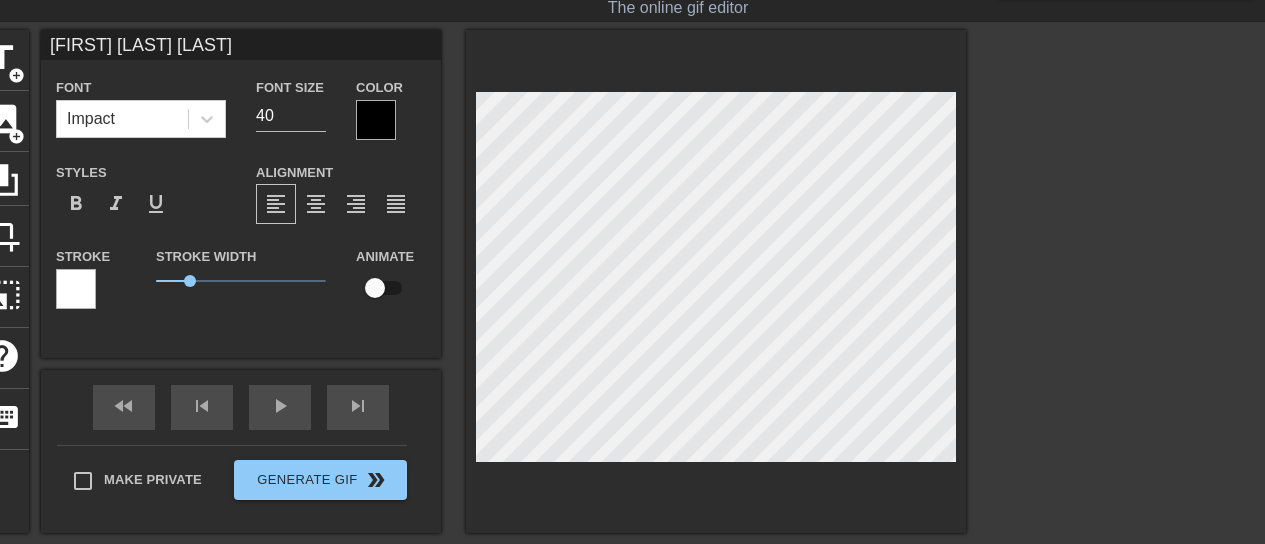 type on "[FIRST] [LAST]" 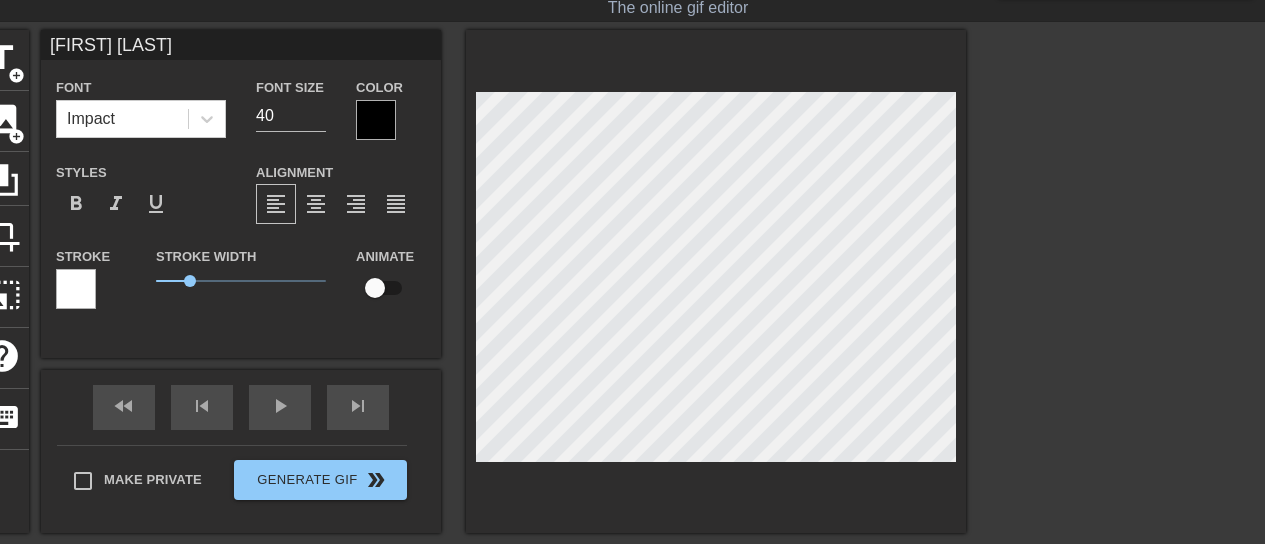 type on "[FIRST] [LAST] [LAST]" 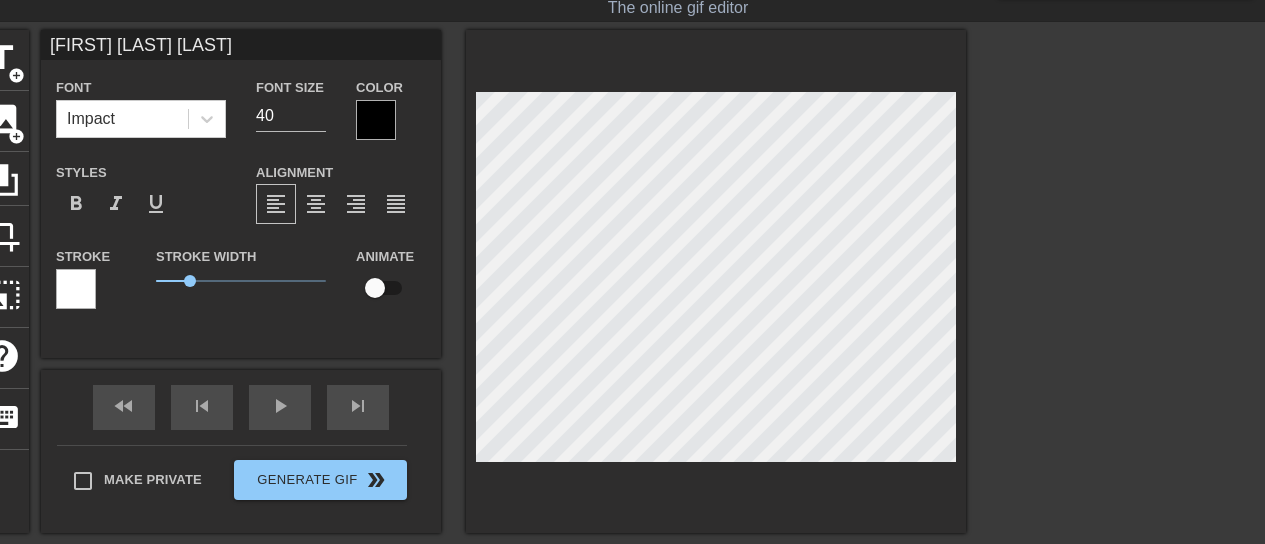 type on "[FIRST] [LAST] [LAST]" 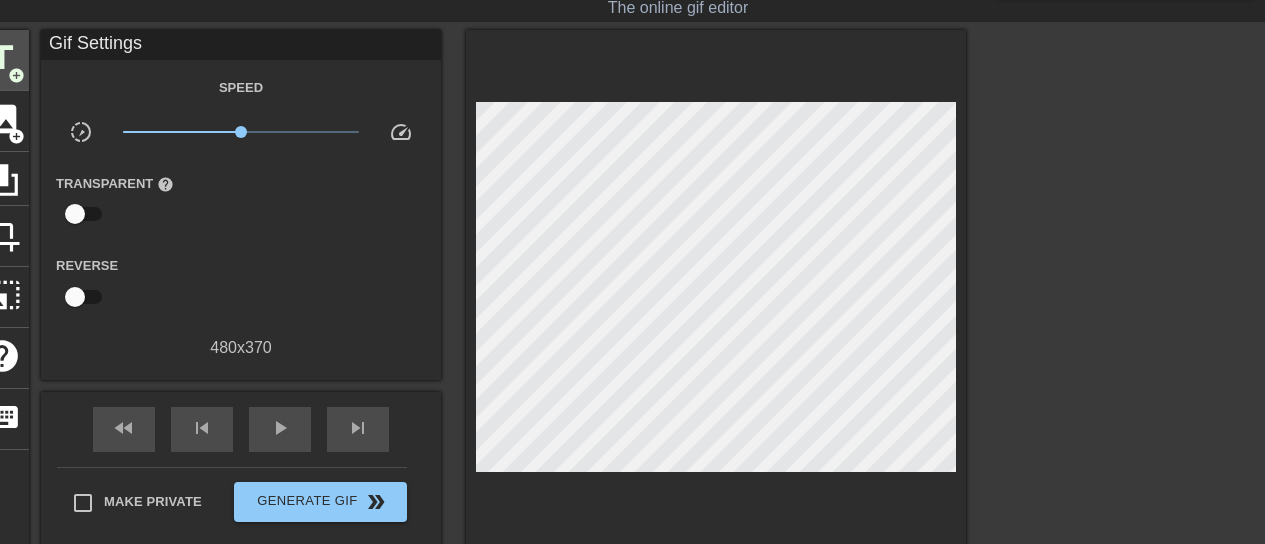 click on "title" at bounding box center [2, 58] 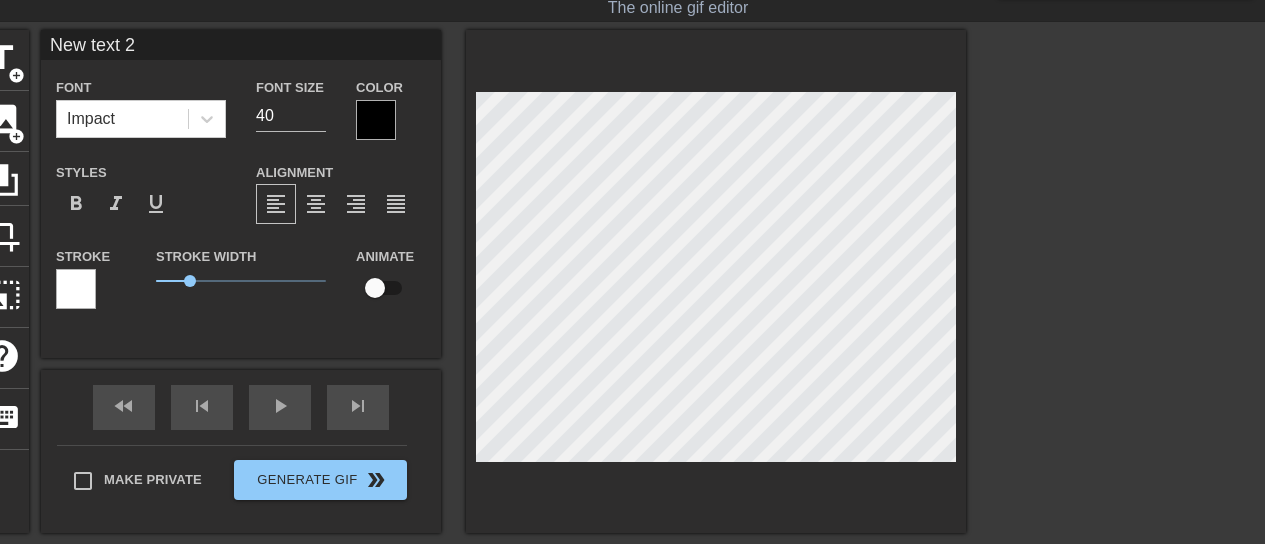 type on "H" 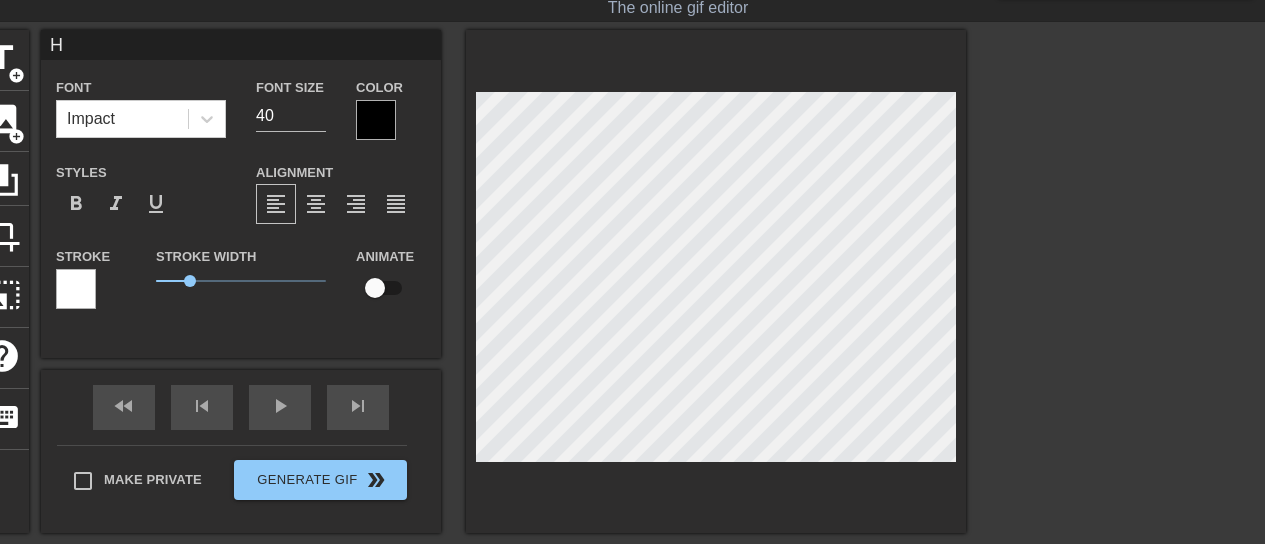 scroll, scrollTop: 3, scrollLeft: 3, axis: both 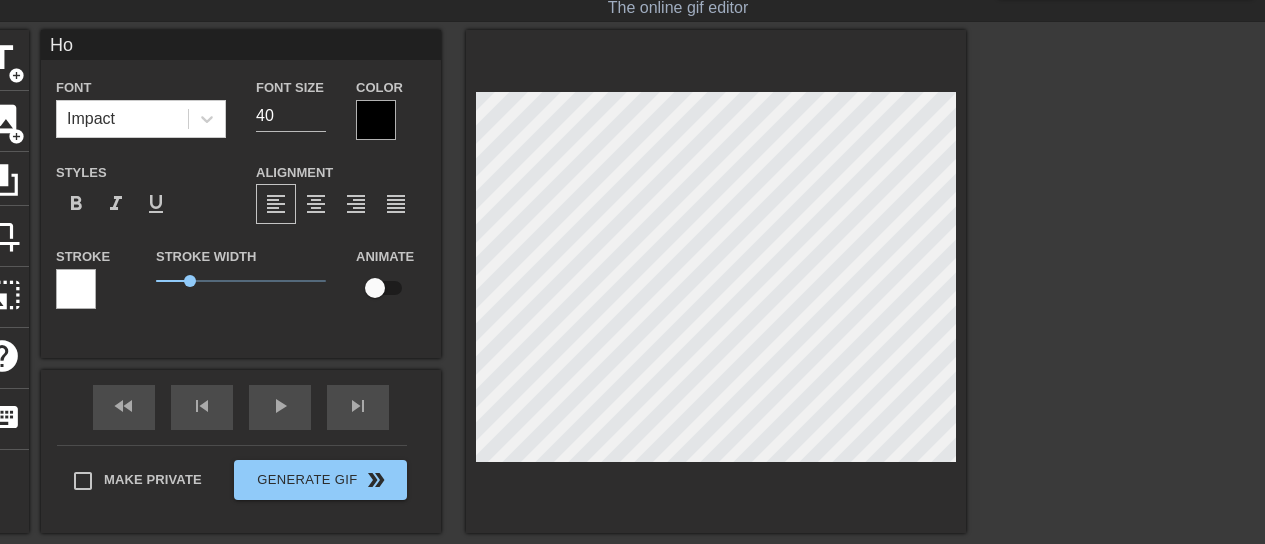 type on "Hol" 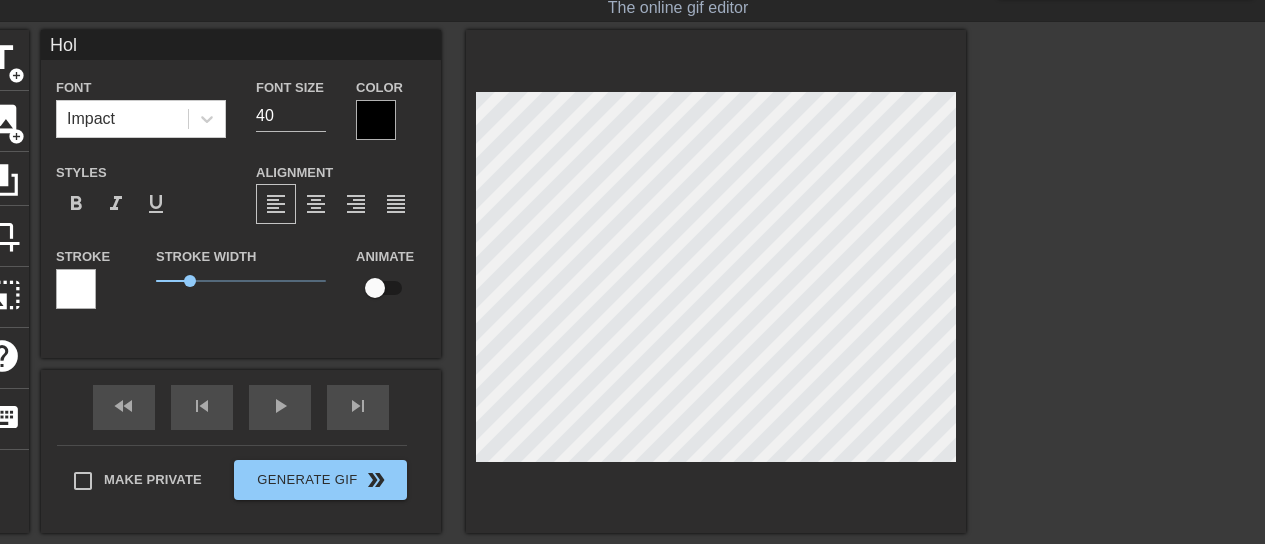 type on "Hold" 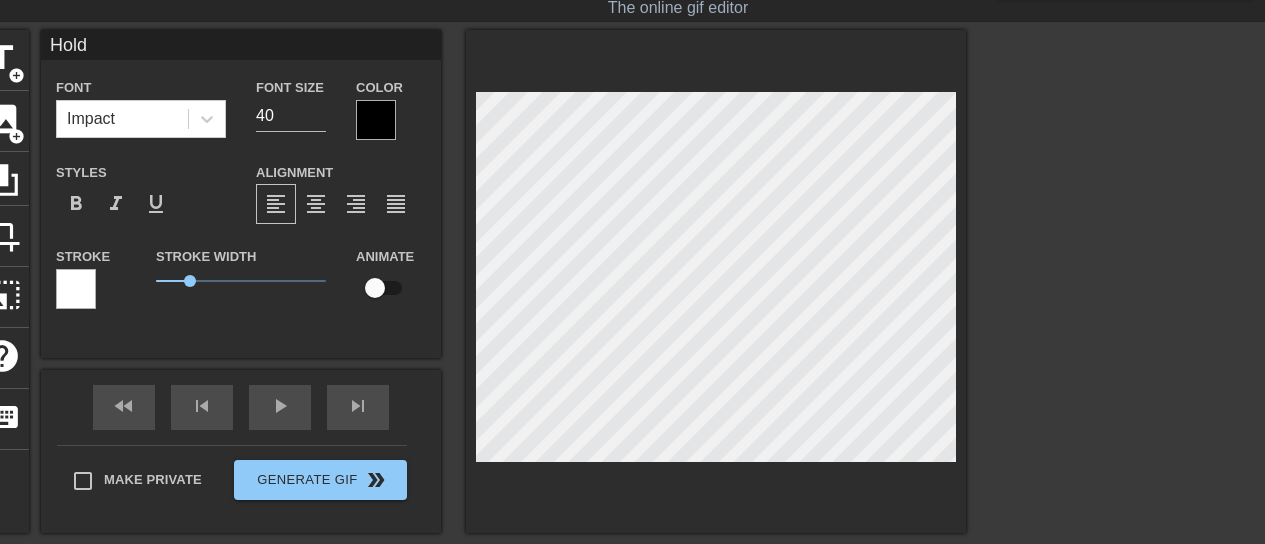type on "Holdi" 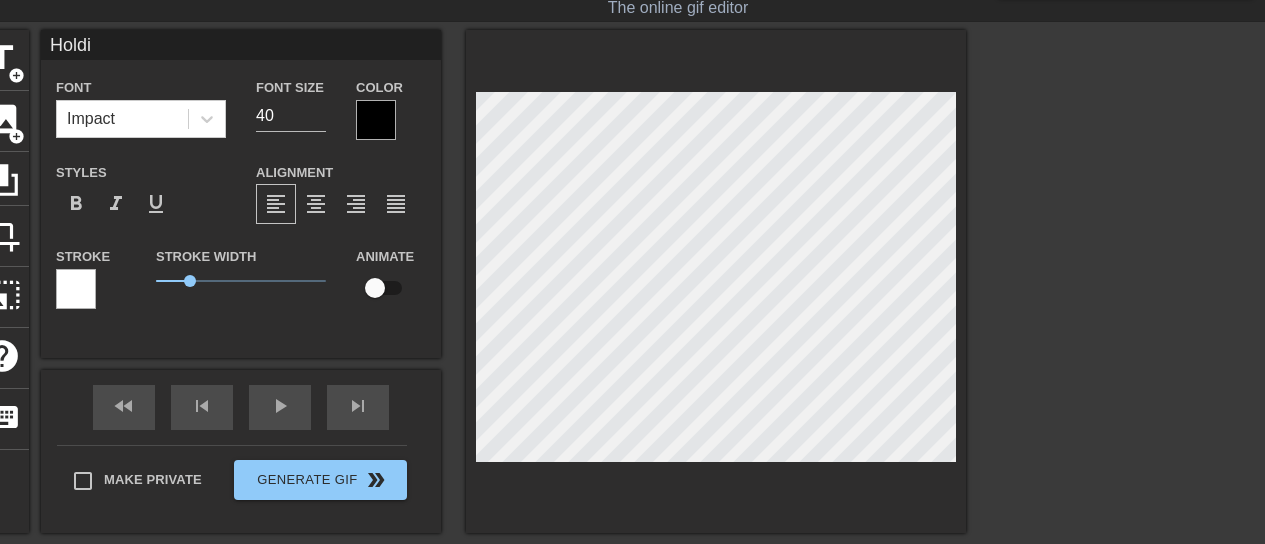 type on "Holdig" 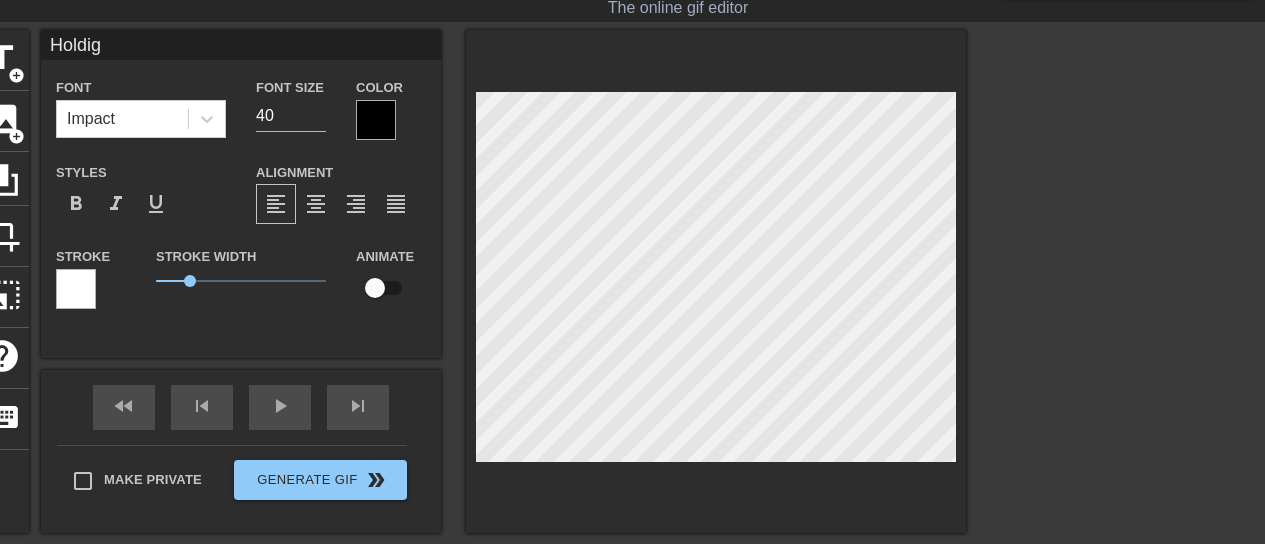 type on "Holdi" 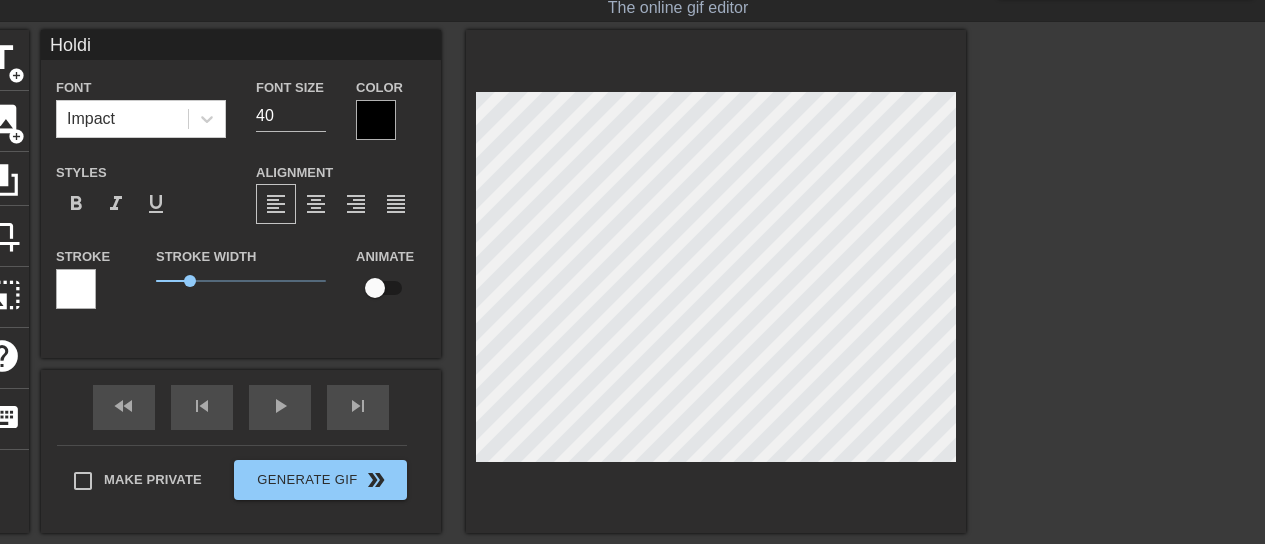 type on "Hold" 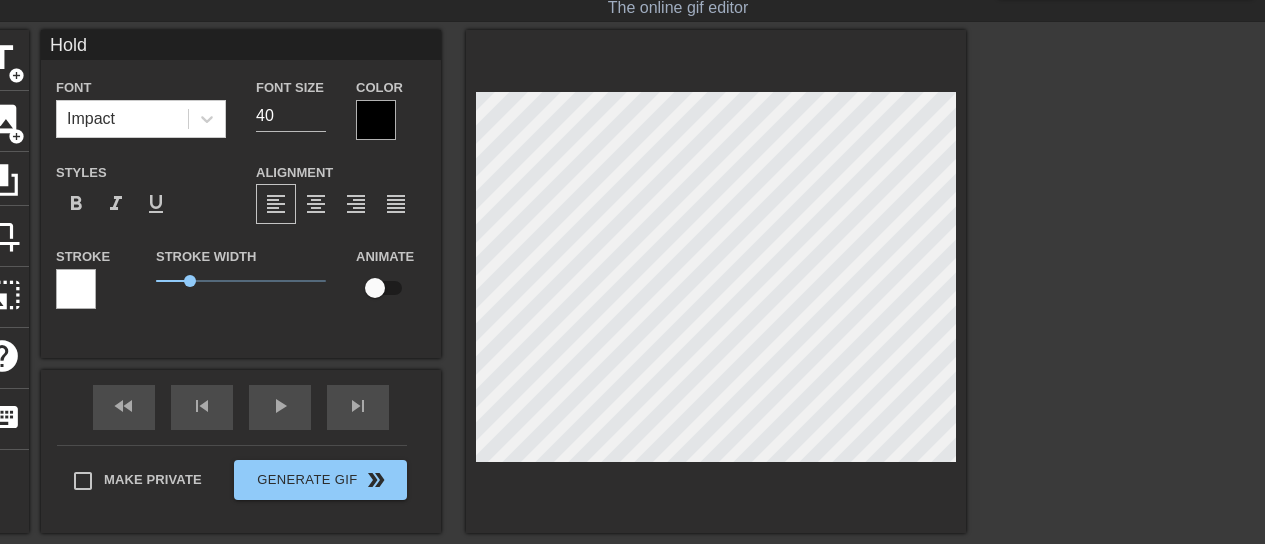 type on "Hold" 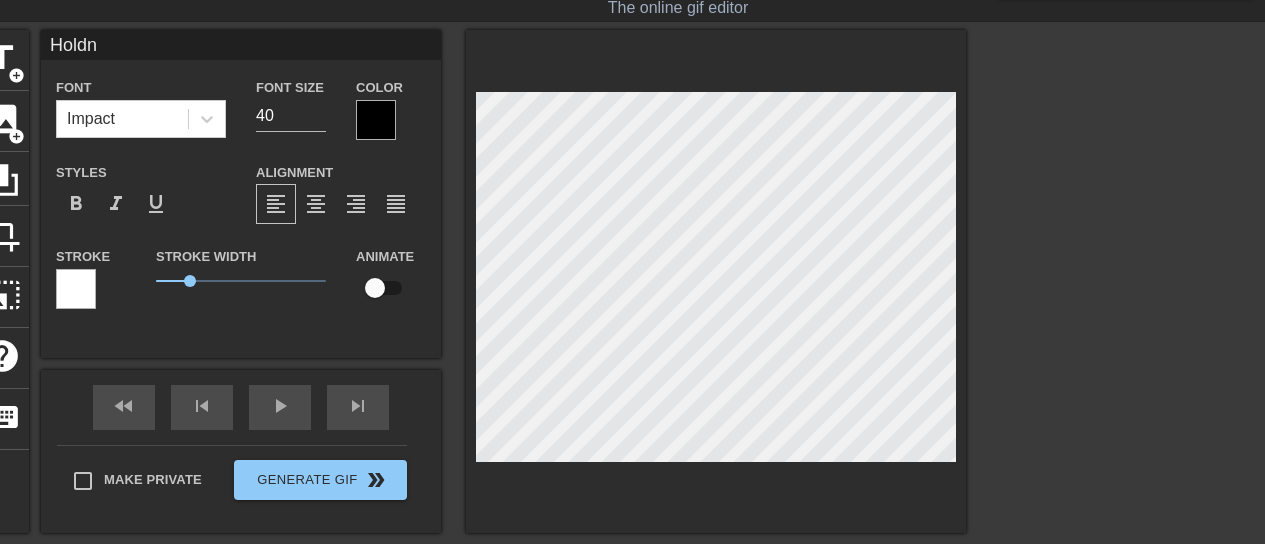 type on "Holdng" 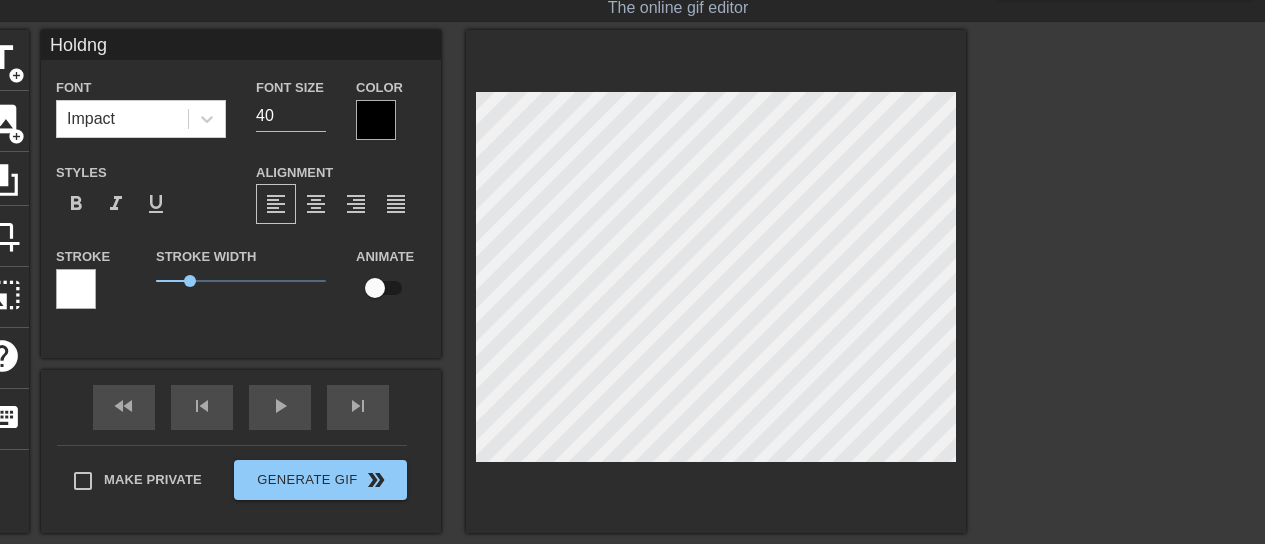 type on "Holdng" 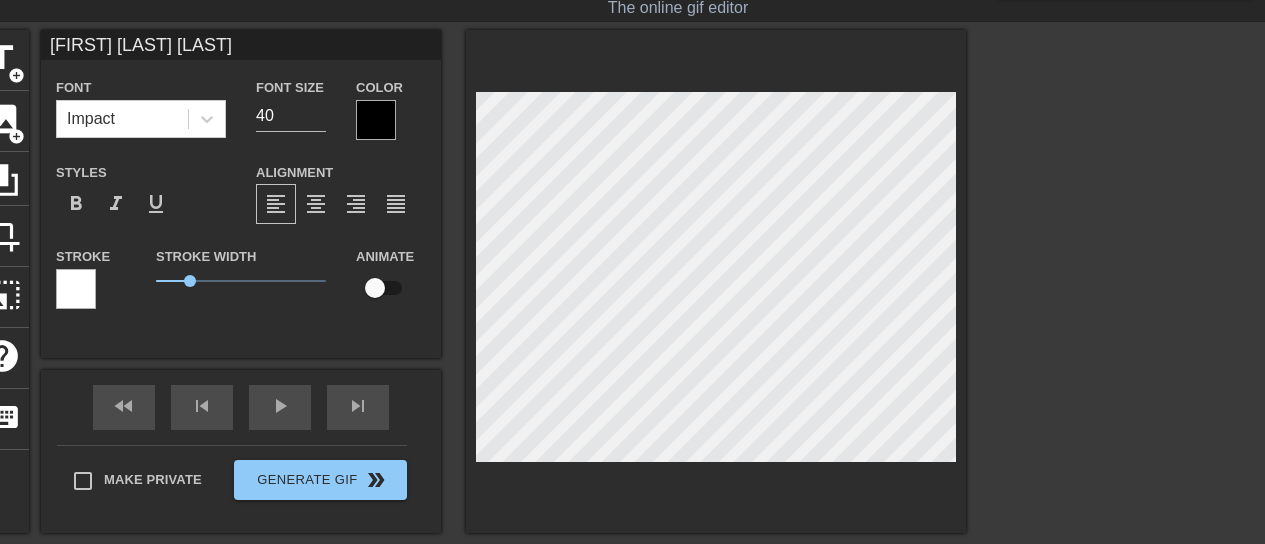 type on "Holdng" 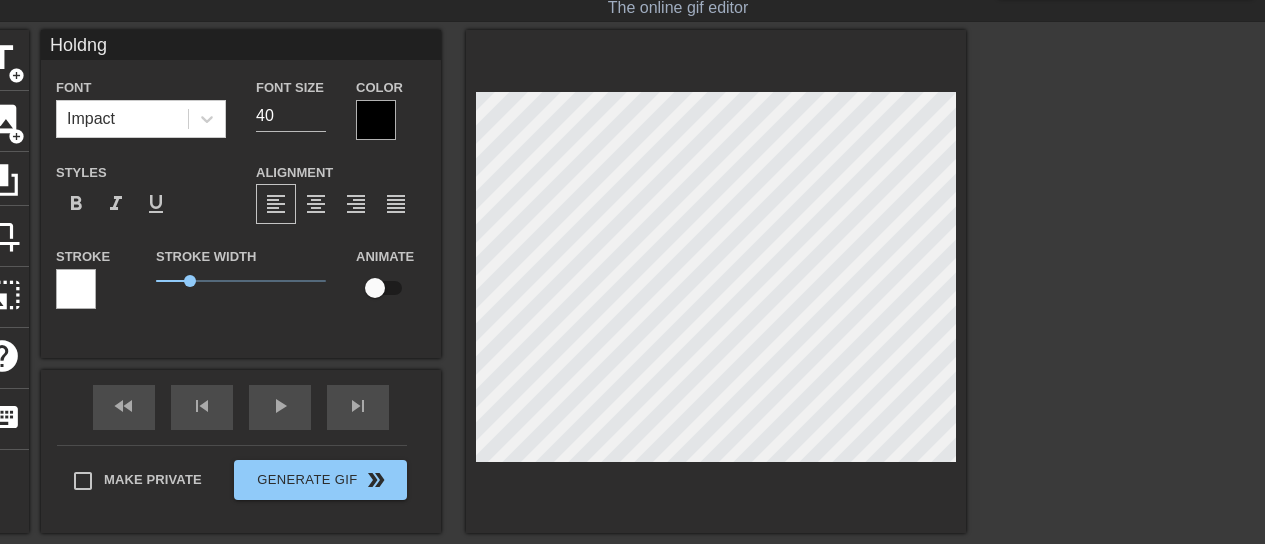 type on "Holdng" 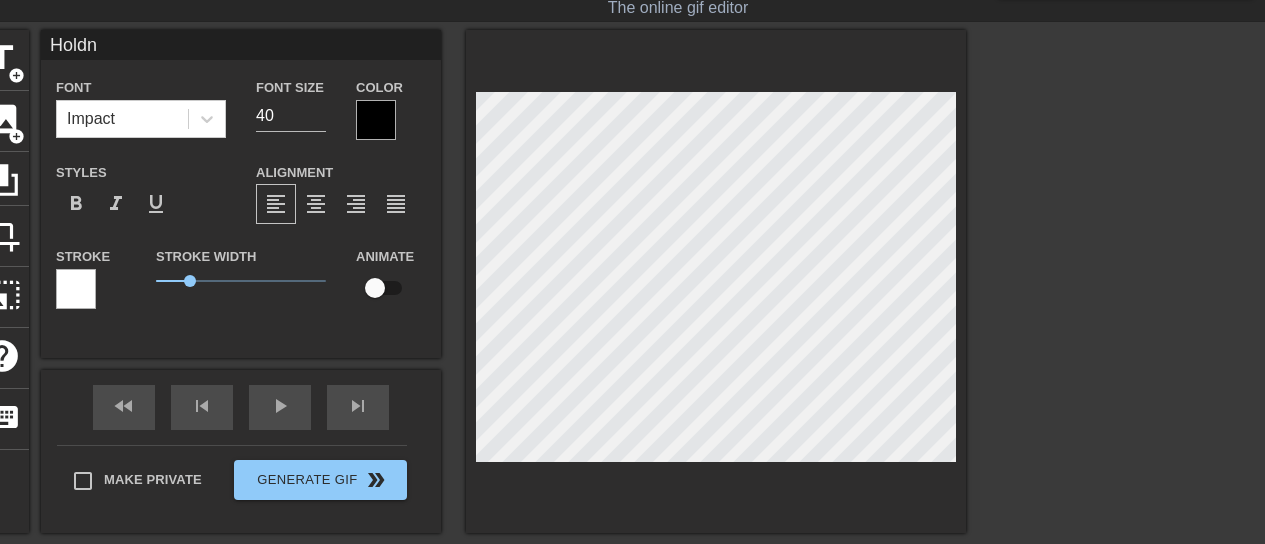 type on "Hold" 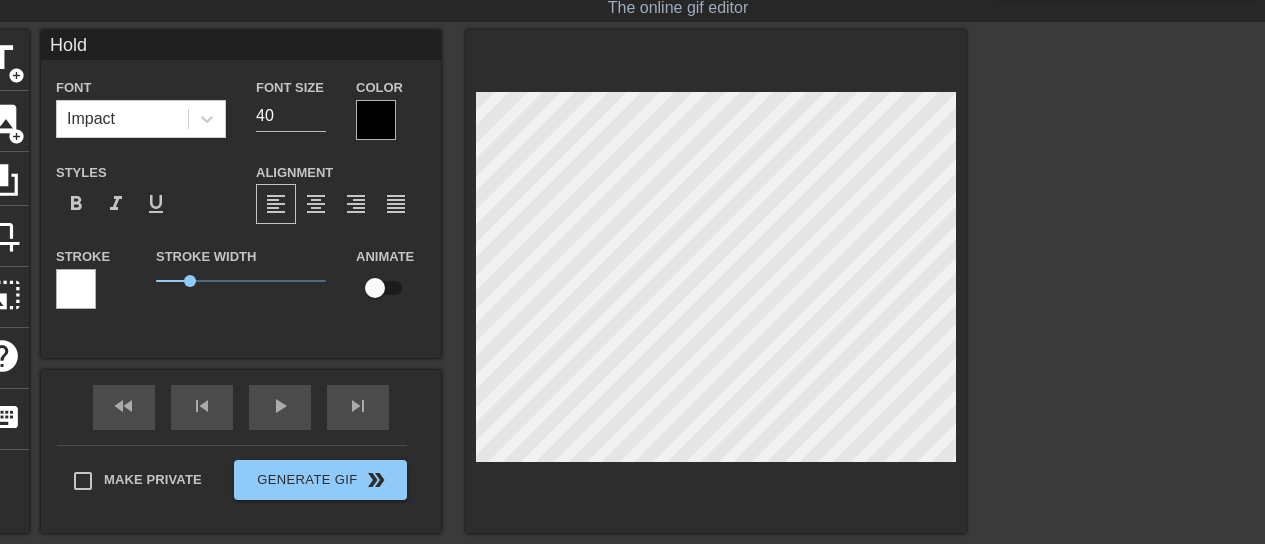 type on "Holdi" 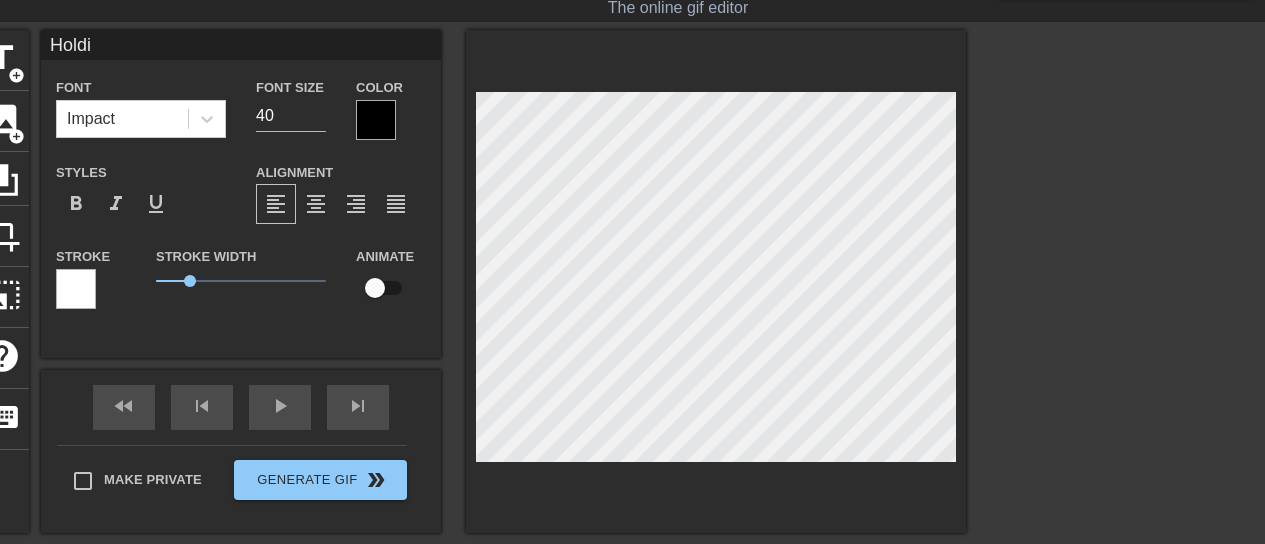 type on "Holdin" 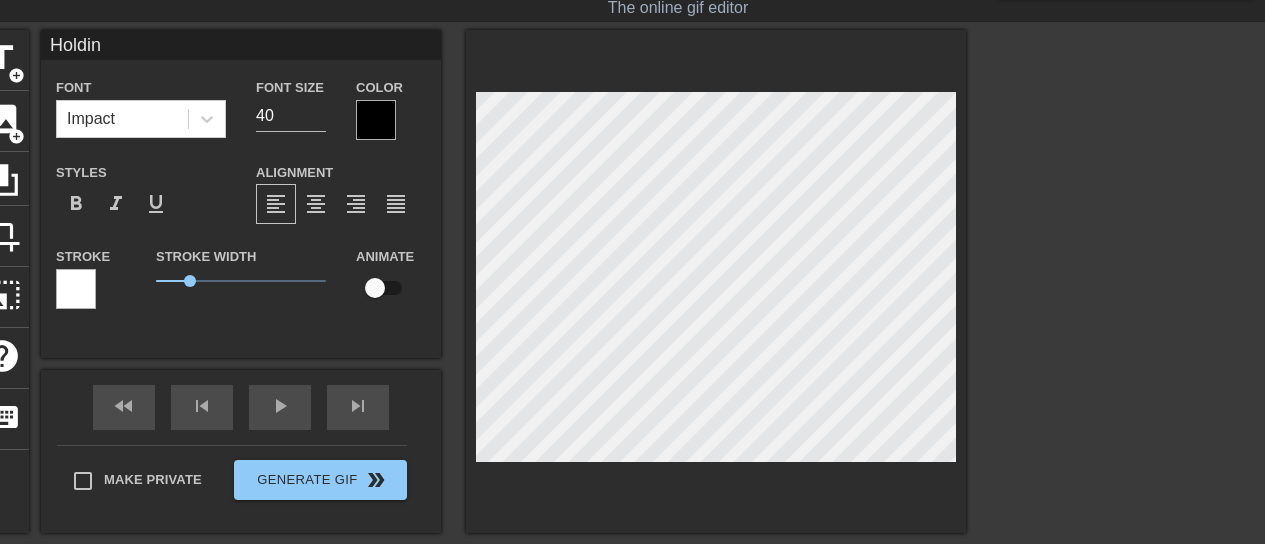 type on "Holding" 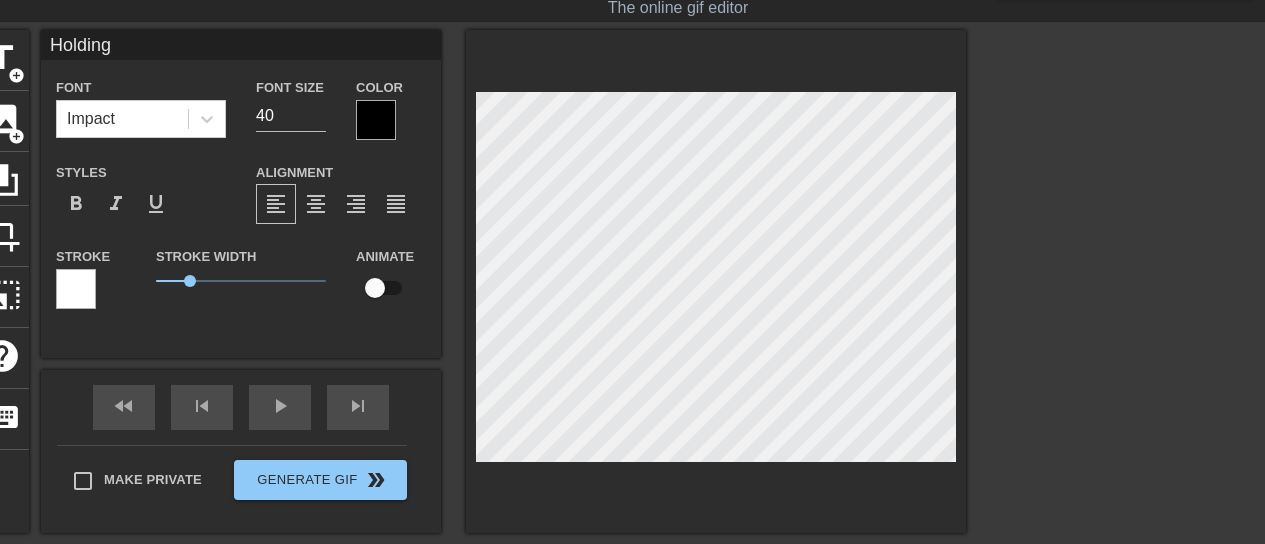 type on "Holding" 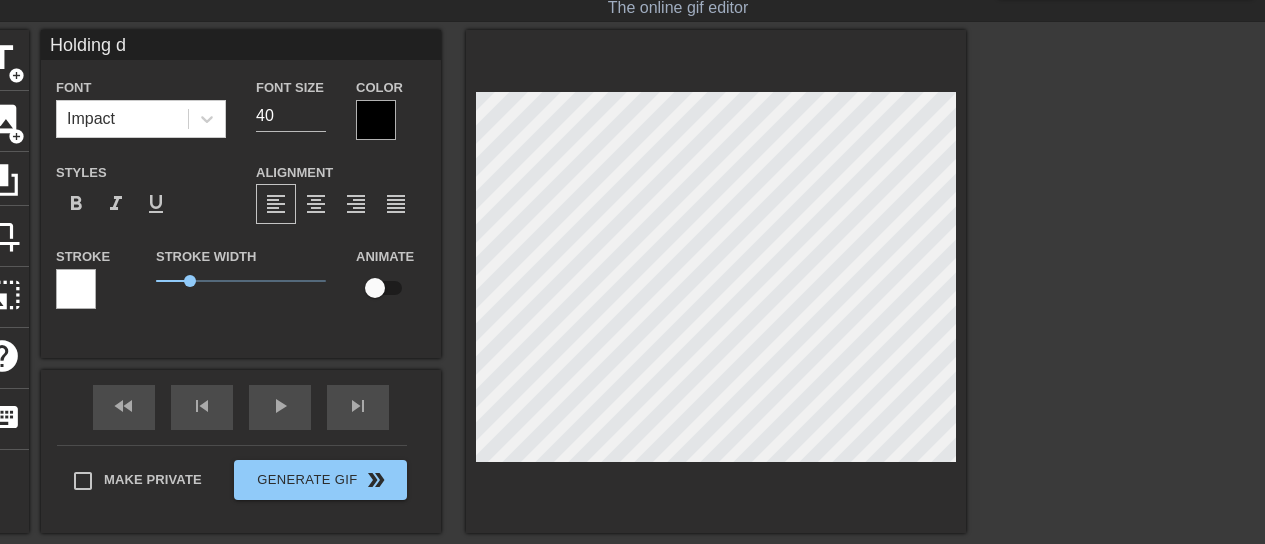 type on "[FIRST] [LAST]" 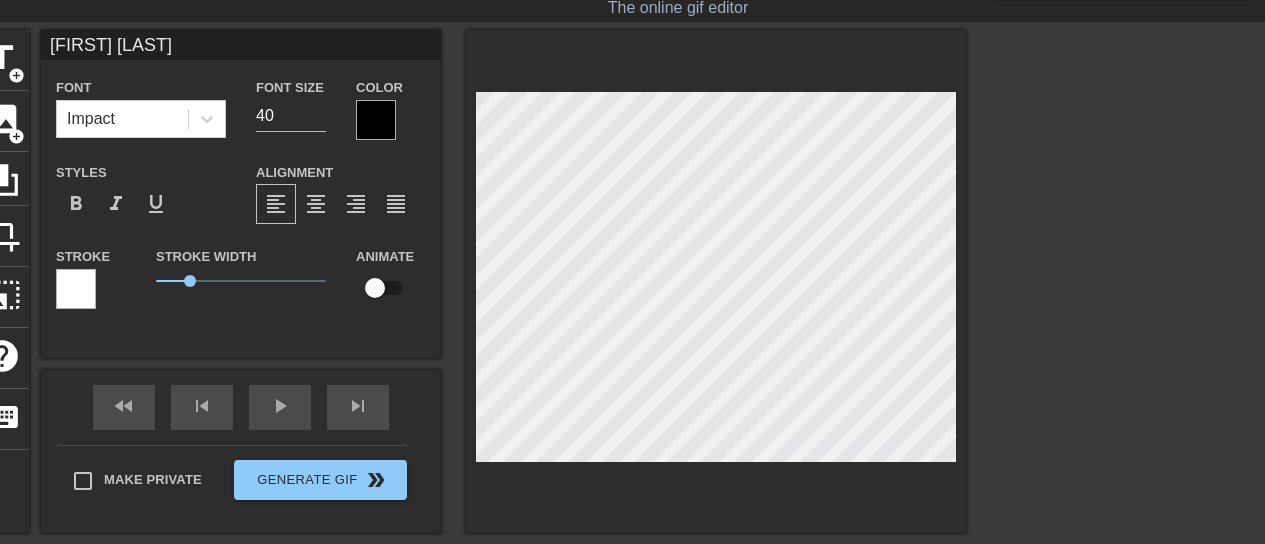 type on "Holding dow" 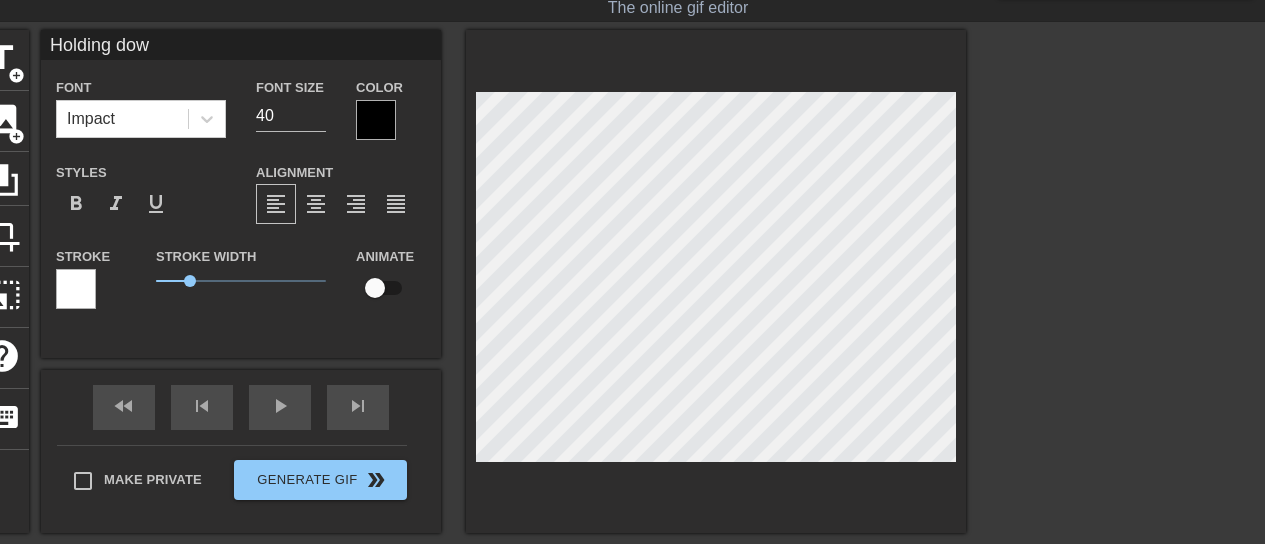 type on "Holding down" 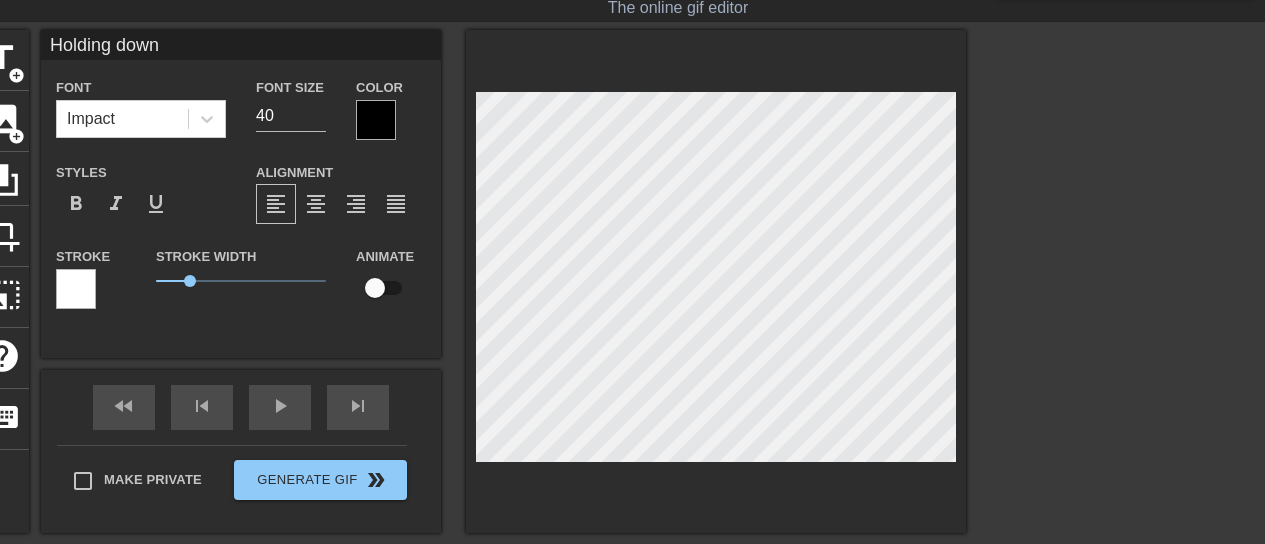 type on "Holding down" 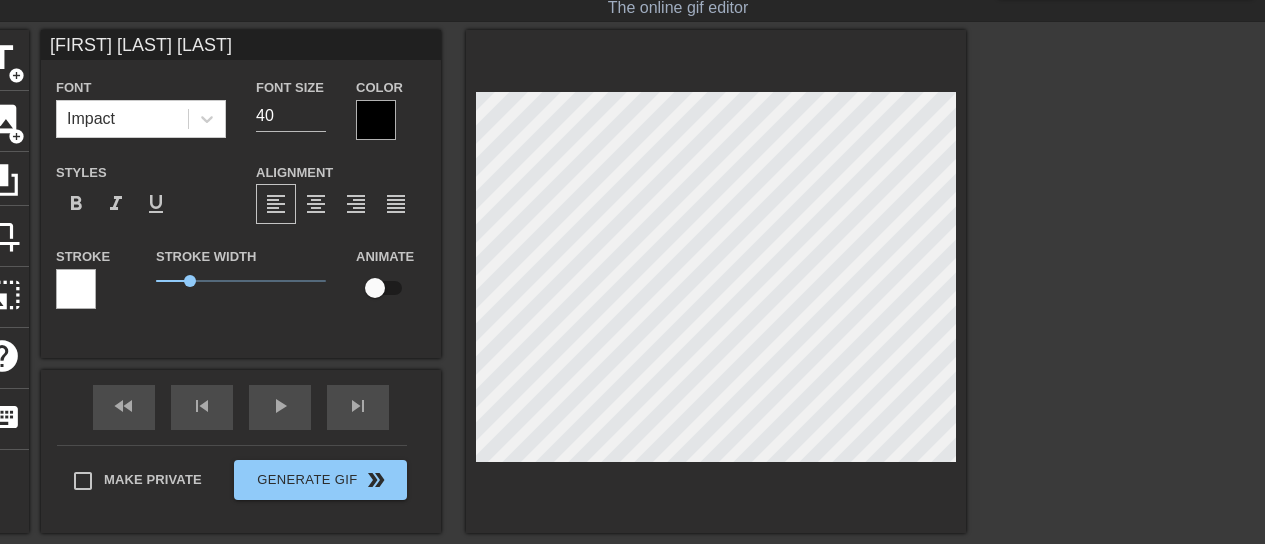 type on "Holding down th" 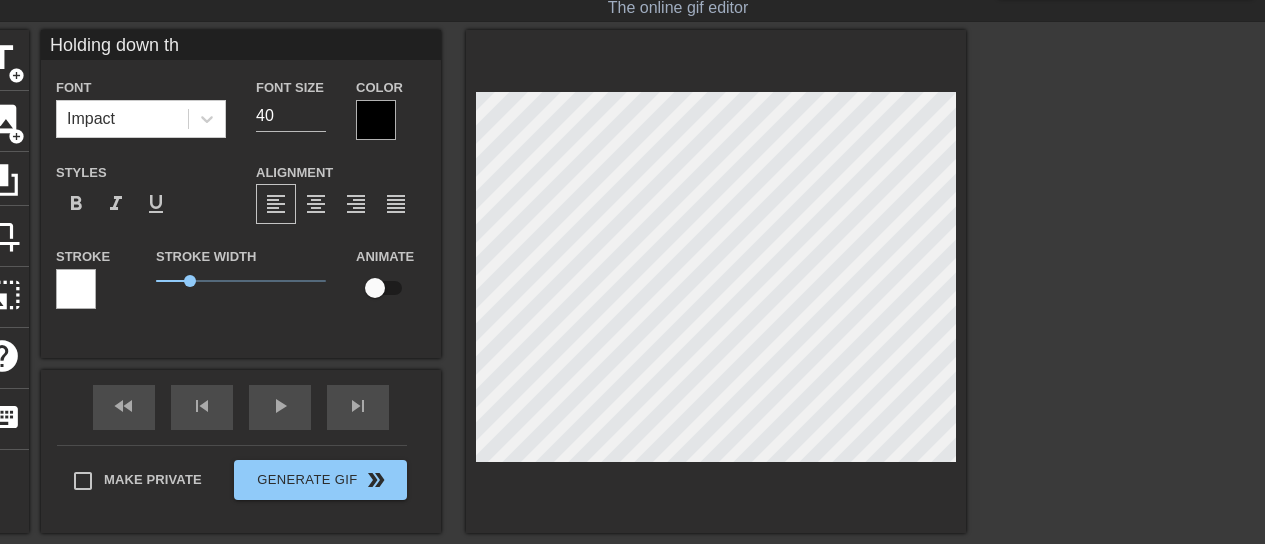 type on "[FIRST] [LAST] [LAST]" 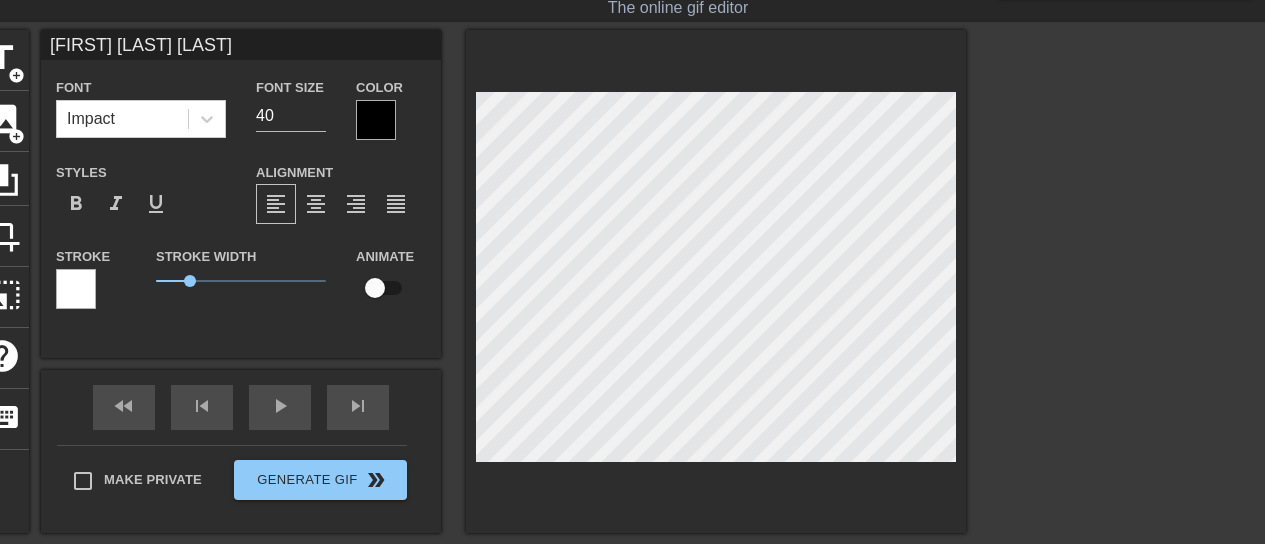 type on "[FIRST] [LAST] [LAST]" 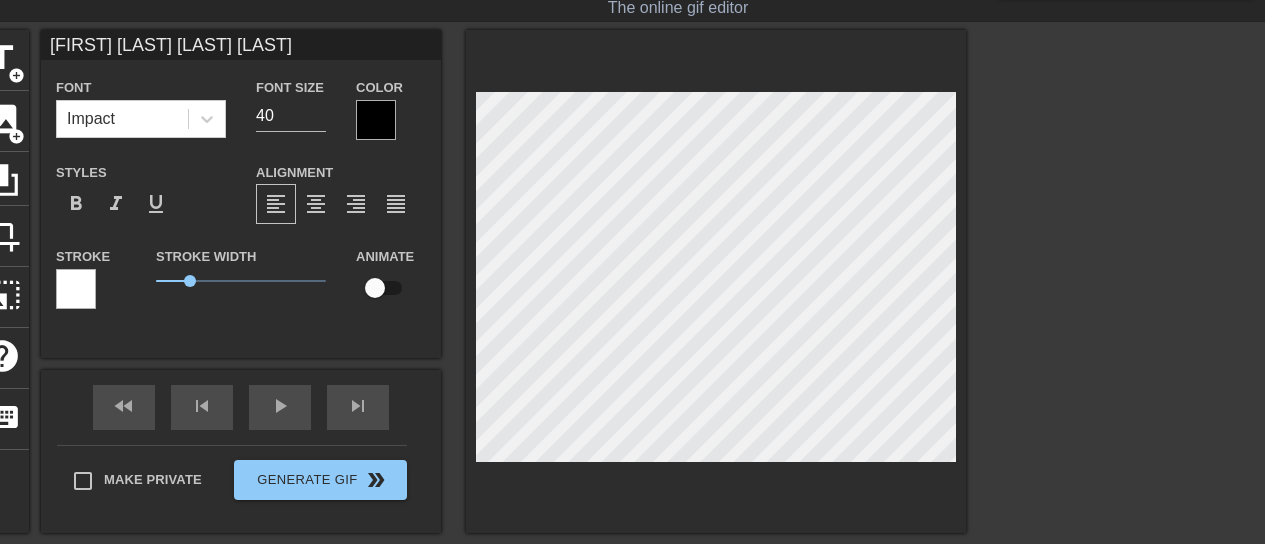 type on "[FIRST] [LAST] [LAST] [LAST]" 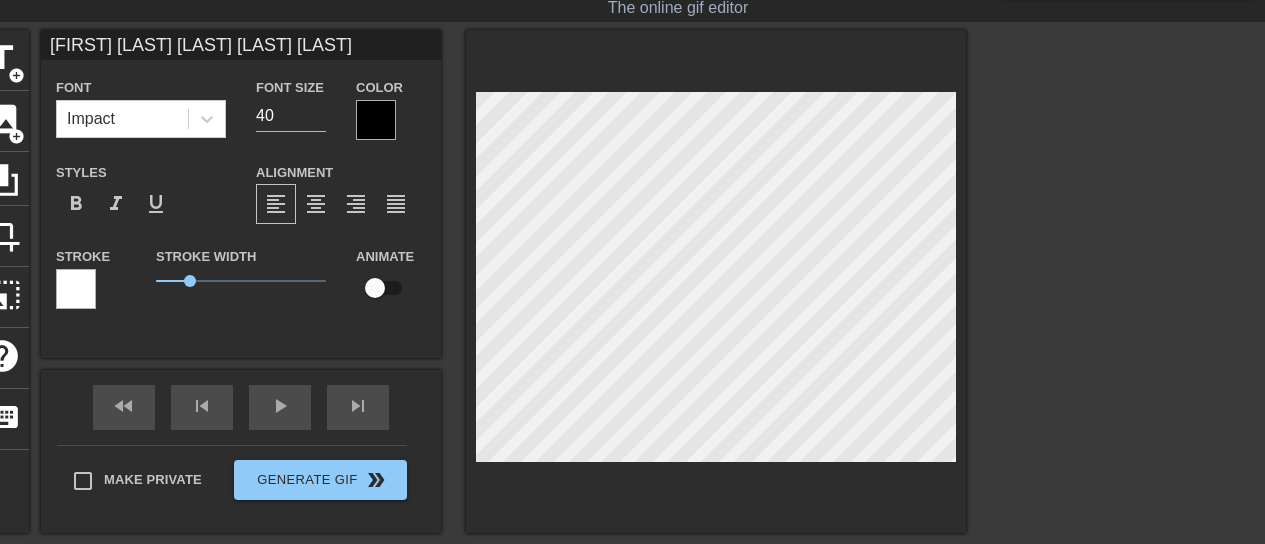type on "[FIRST] [LAST] [LAST] [LAST] [LAST]" 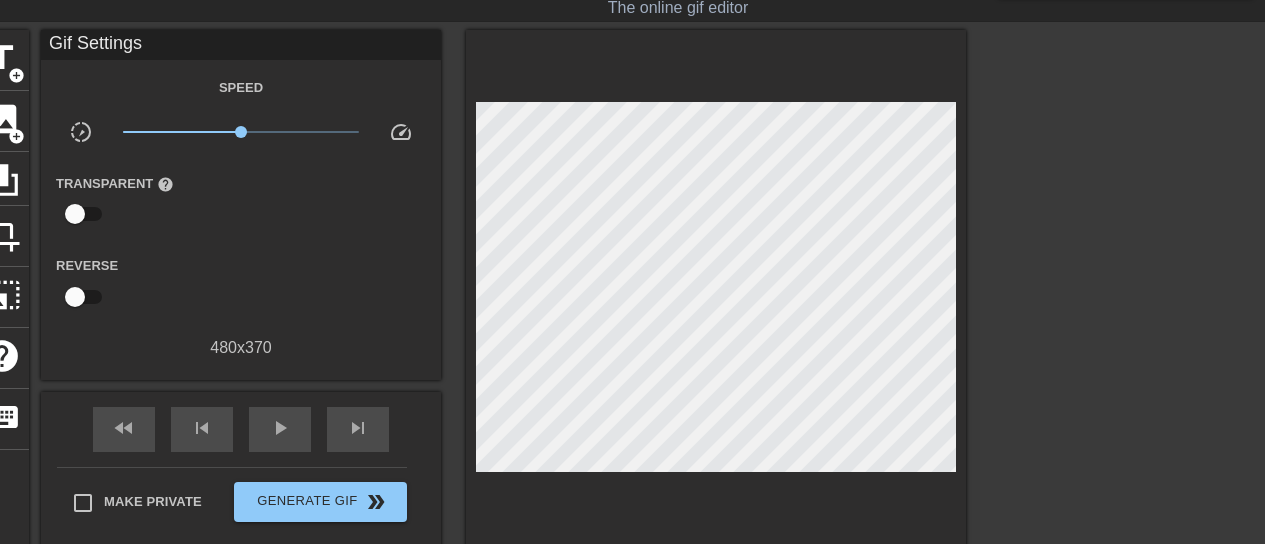 click on "title add_circle image add_circle crop photo_size_select_large help keyboardGif Settings Speed slow_motion_video x1.00 speed Transparent help Reverse 480  x  370 fast_rewind skip_previous play_arrow skip_next Make Private GenerateGif double_arrow" at bounding box center [632, 330] 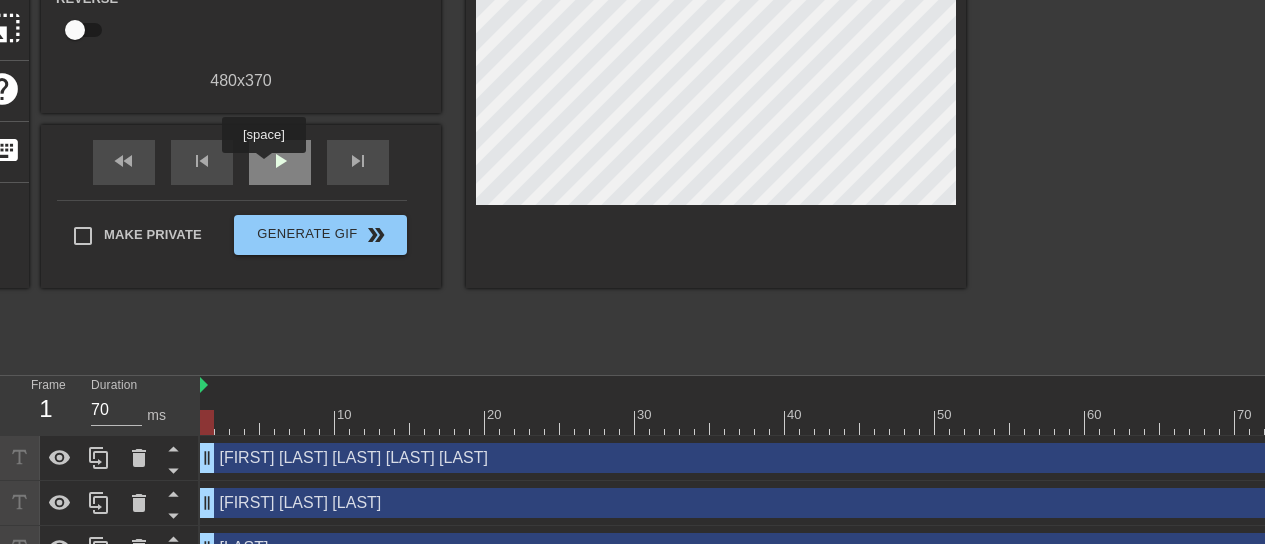click on "play_arrow" at bounding box center [280, 162] 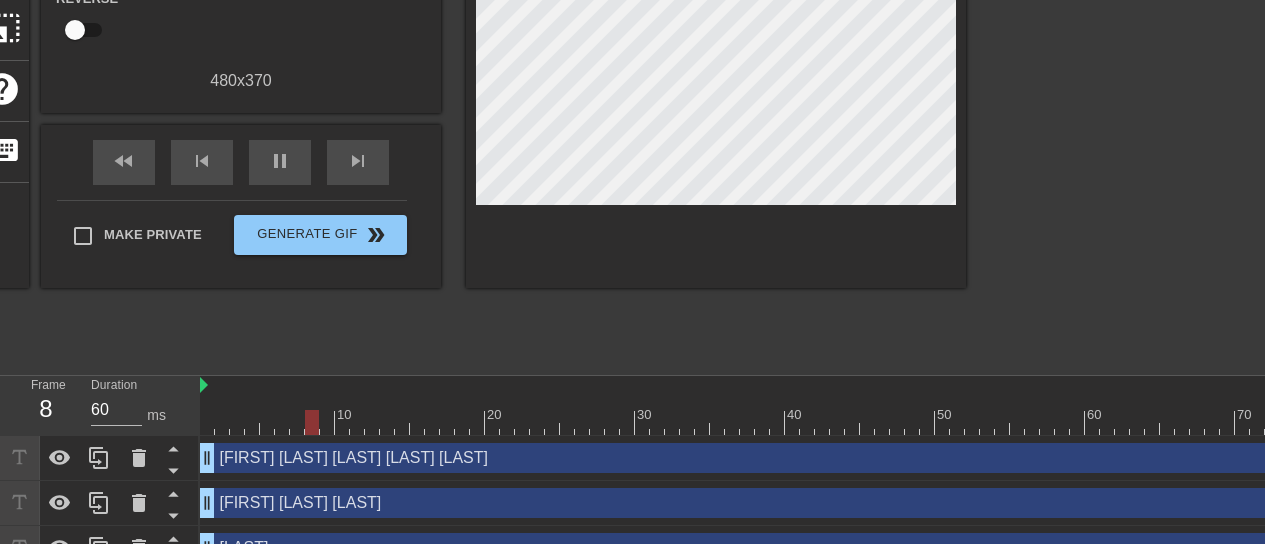 scroll, scrollTop: 49, scrollLeft: 0, axis: vertical 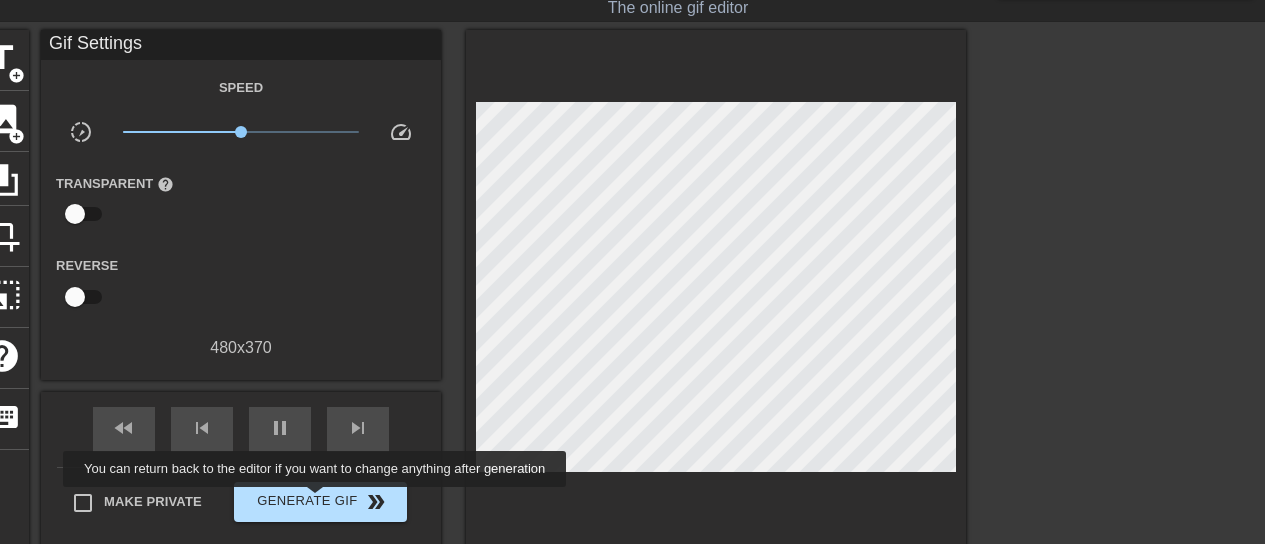 type on "70" 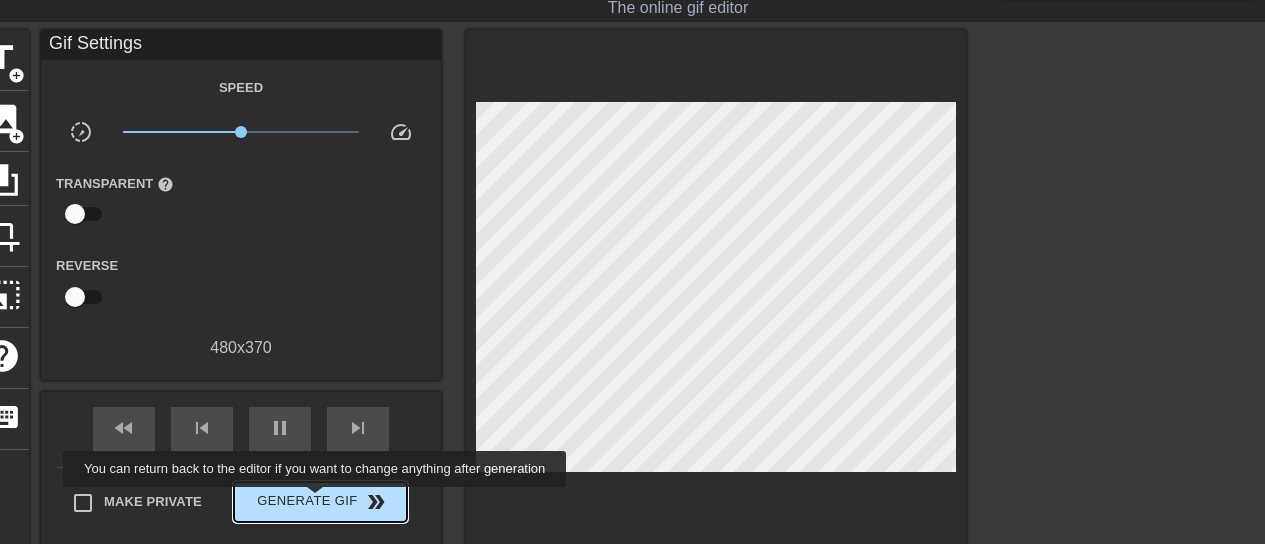 click on "Generate Gif double_arrow" at bounding box center [320, 502] 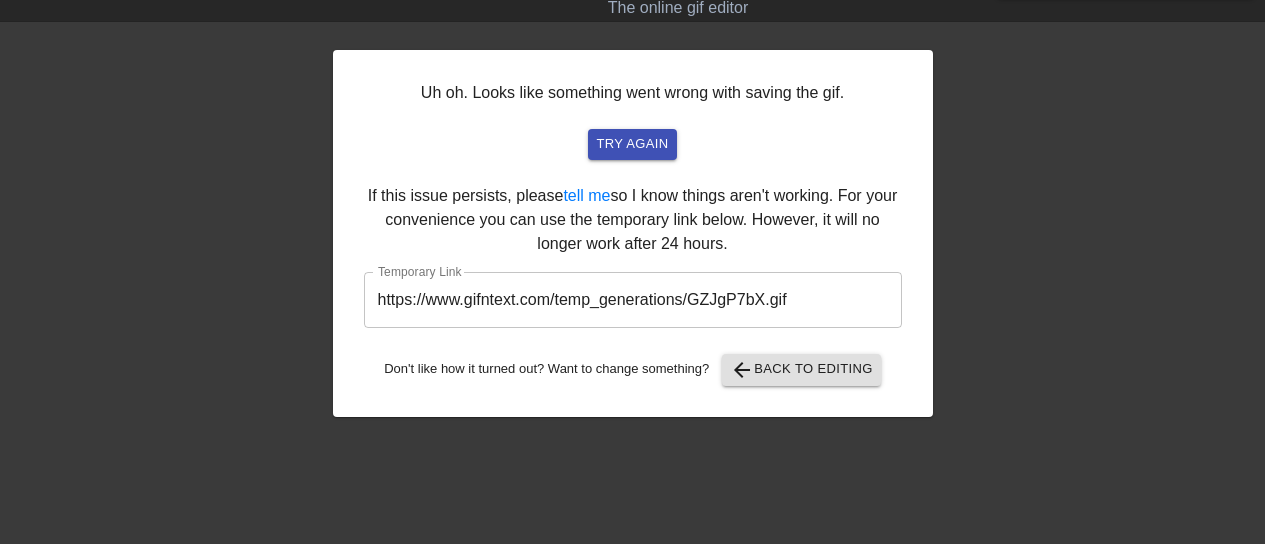 click on "https://www.gifntext.com/temp_generations/GZJgP7bX.gif" at bounding box center (633, 300) 